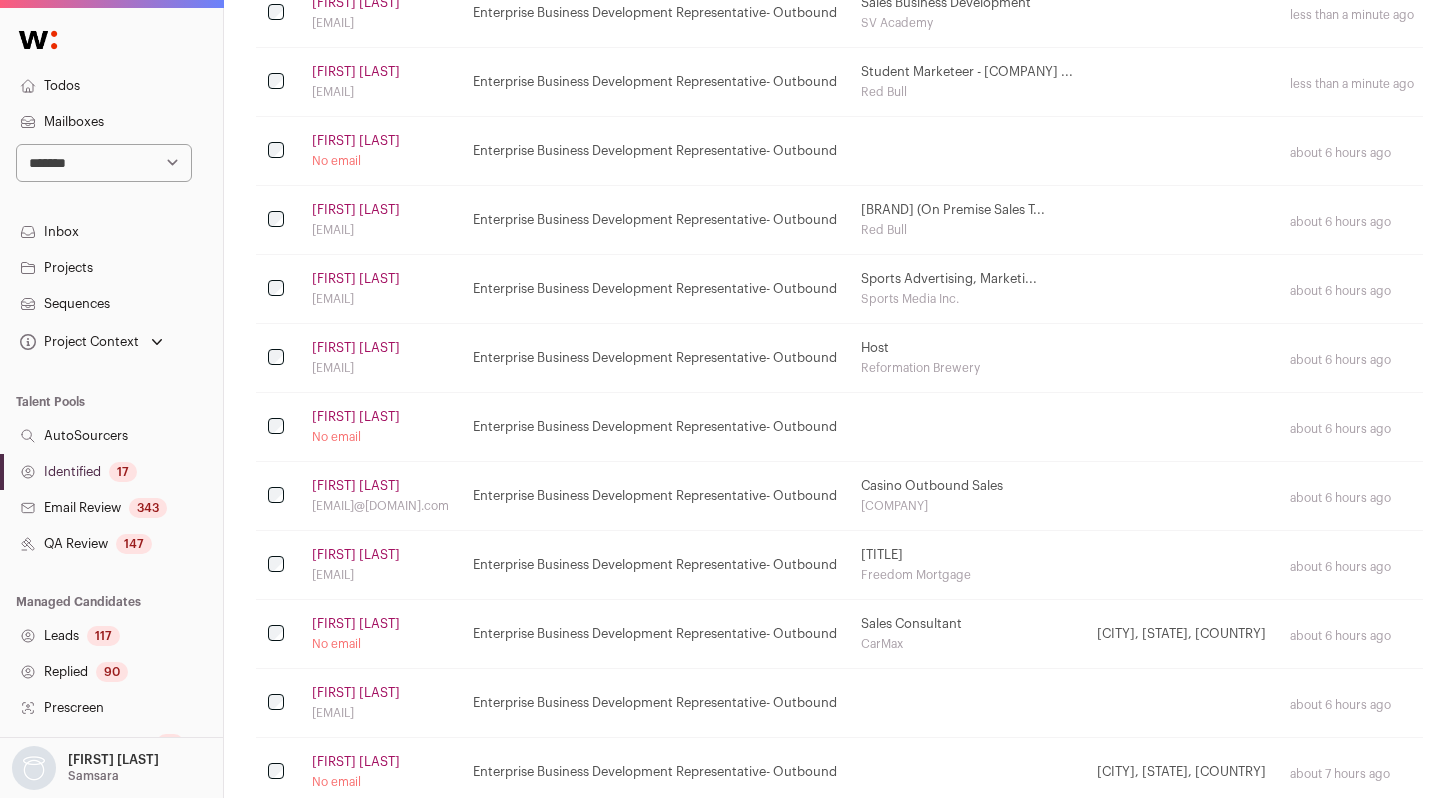scroll, scrollTop: 361, scrollLeft: 0, axis: vertical 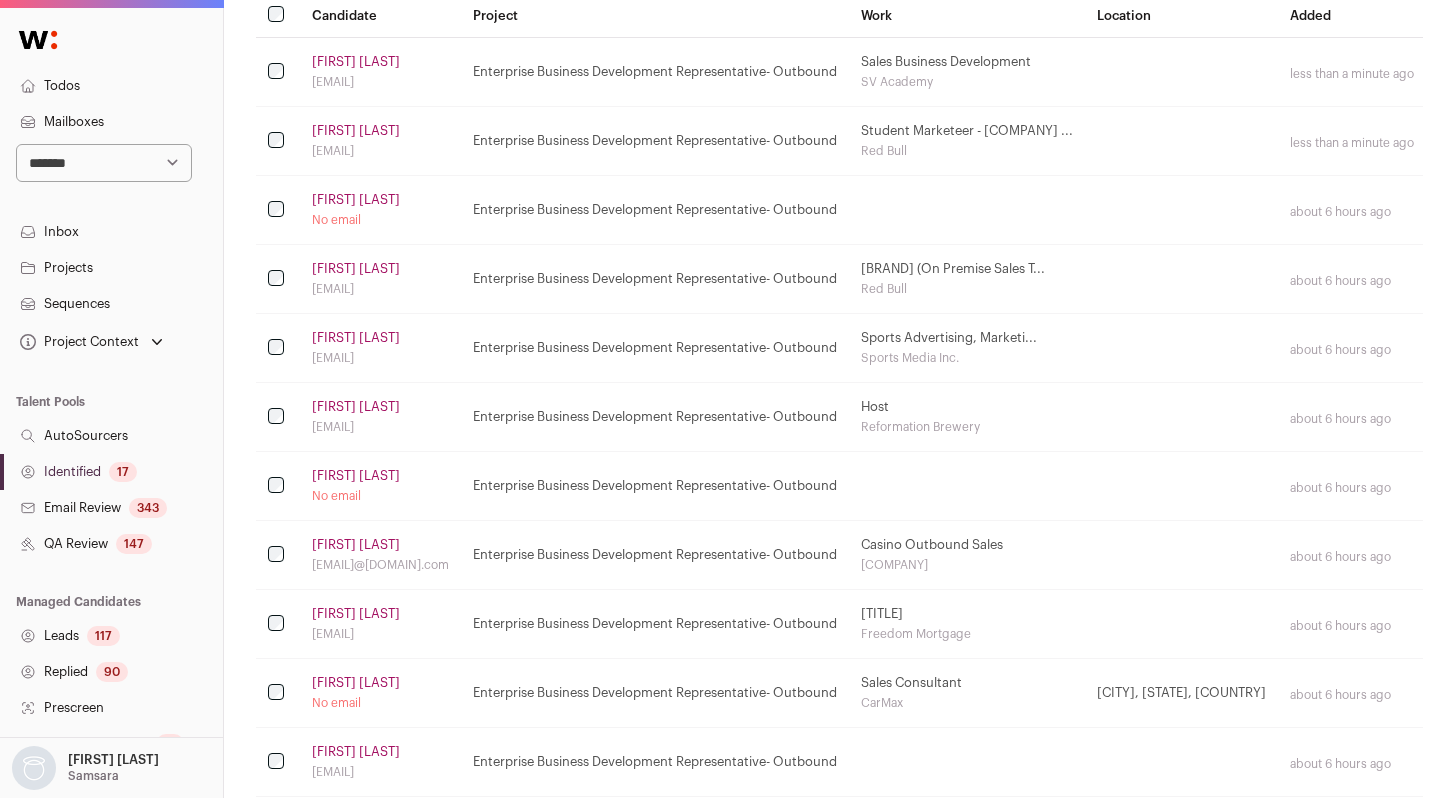 click on "Identified
17" at bounding box center [111, 472] 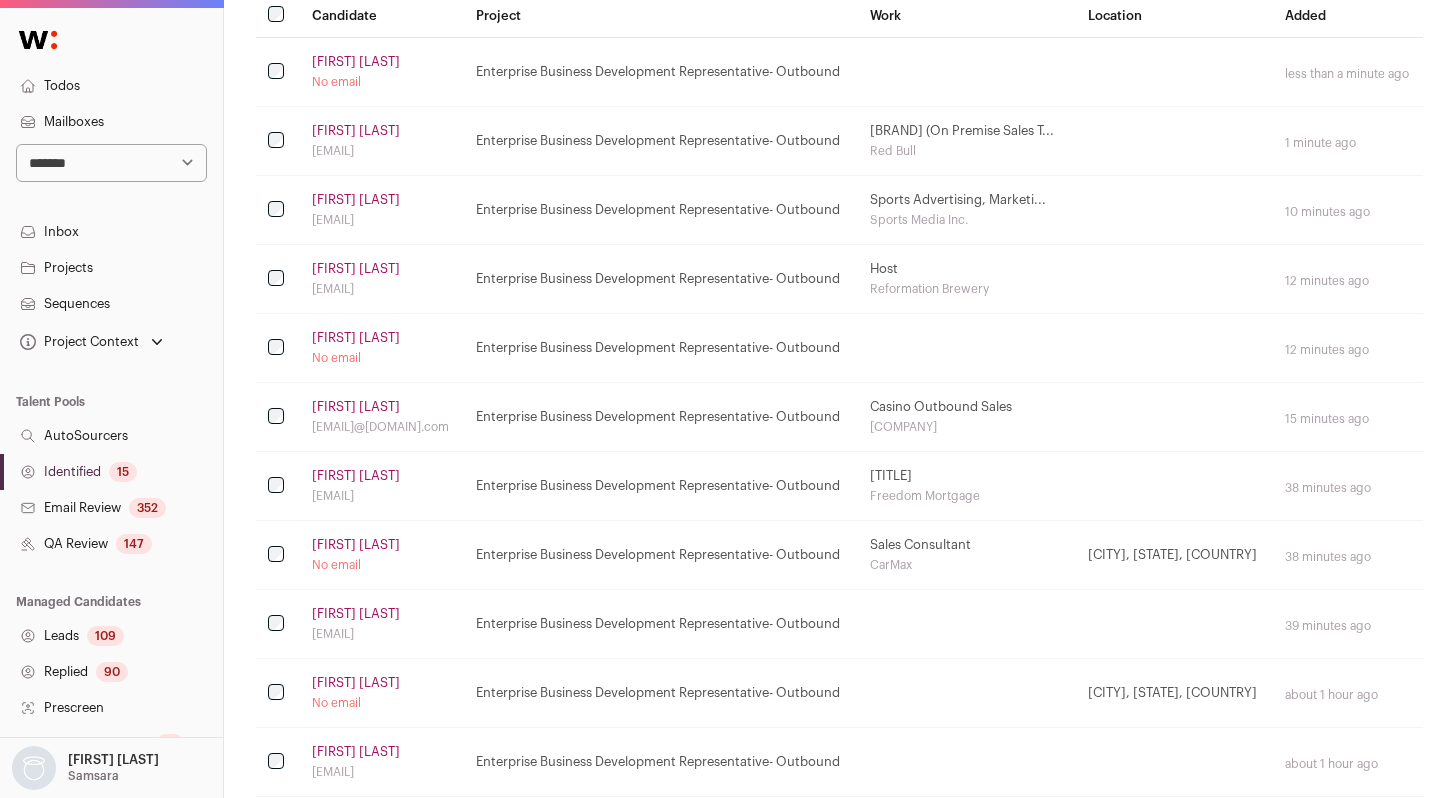 scroll, scrollTop: 0, scrollLeft: 0, axis: both 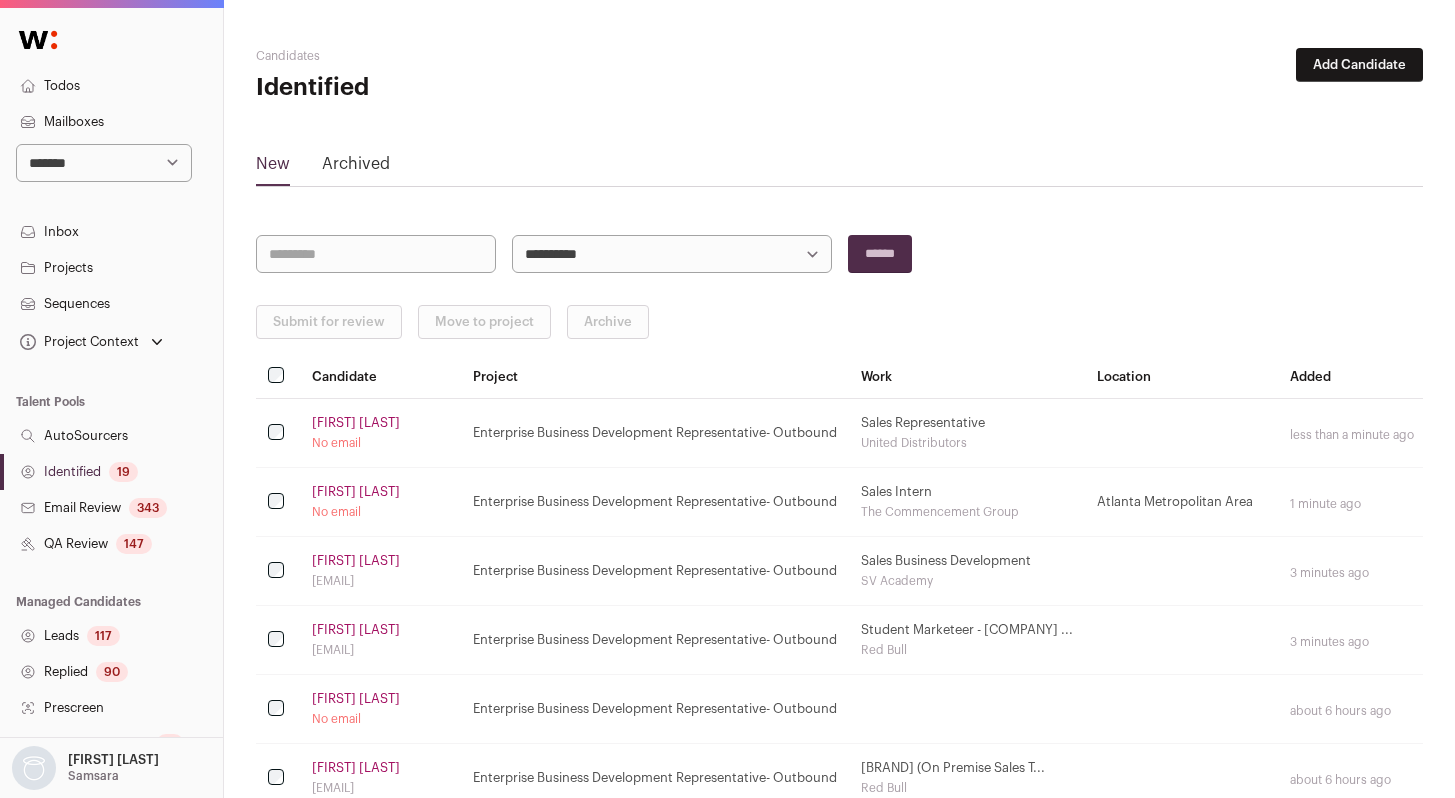 click on "19" at bounding box center (123, 472) 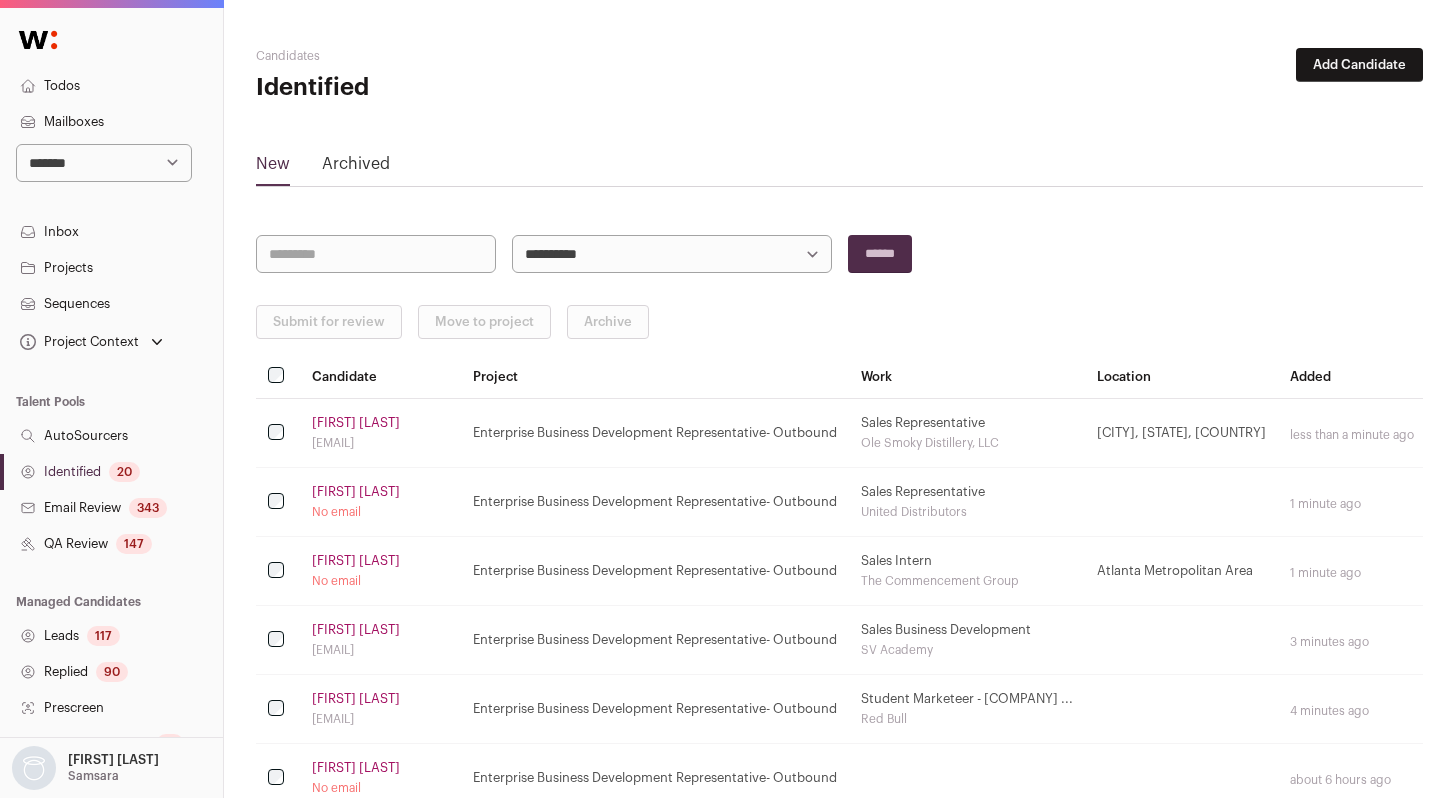 click on "[FIRST] [LAST]" at bounding box center (356, 423) 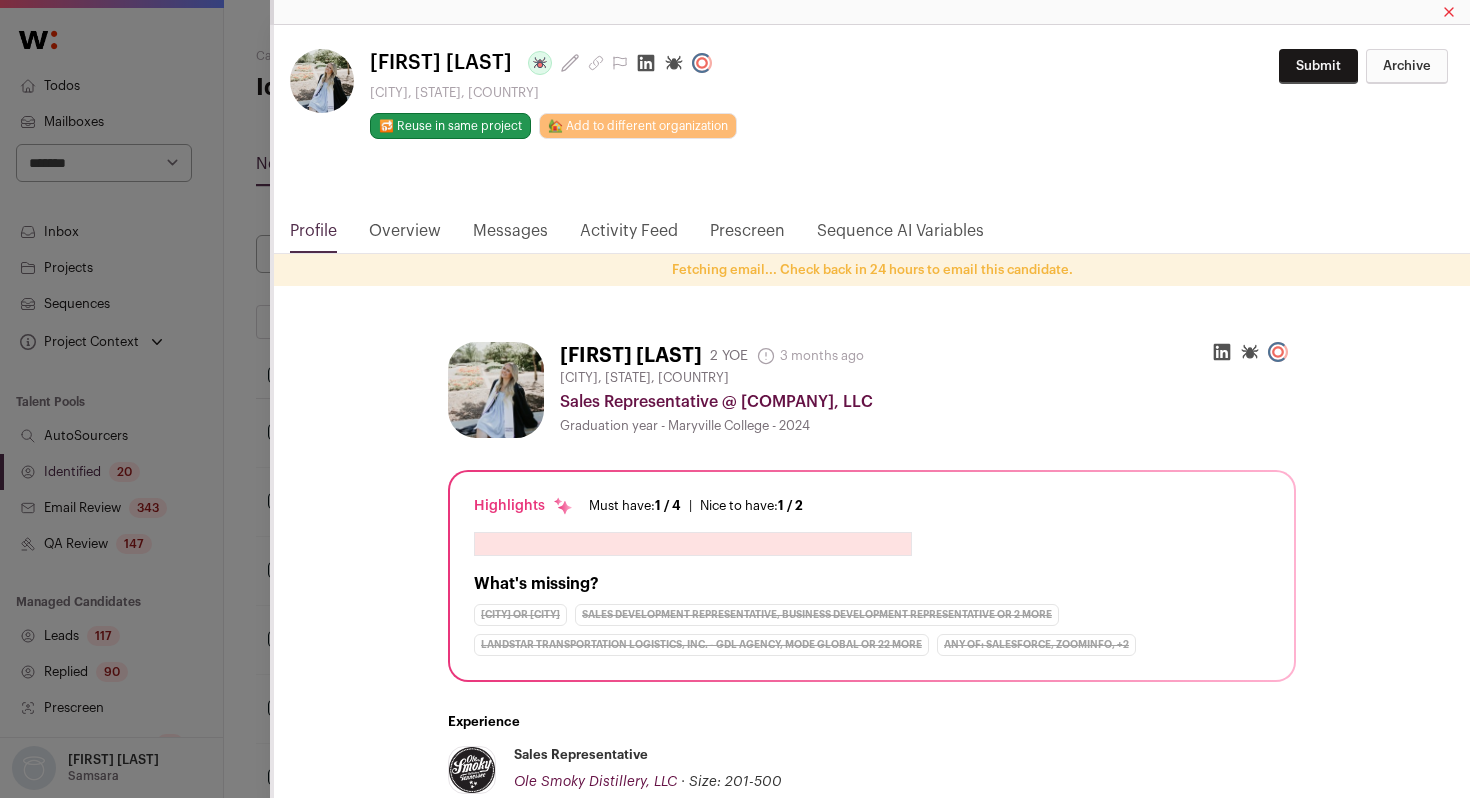 click 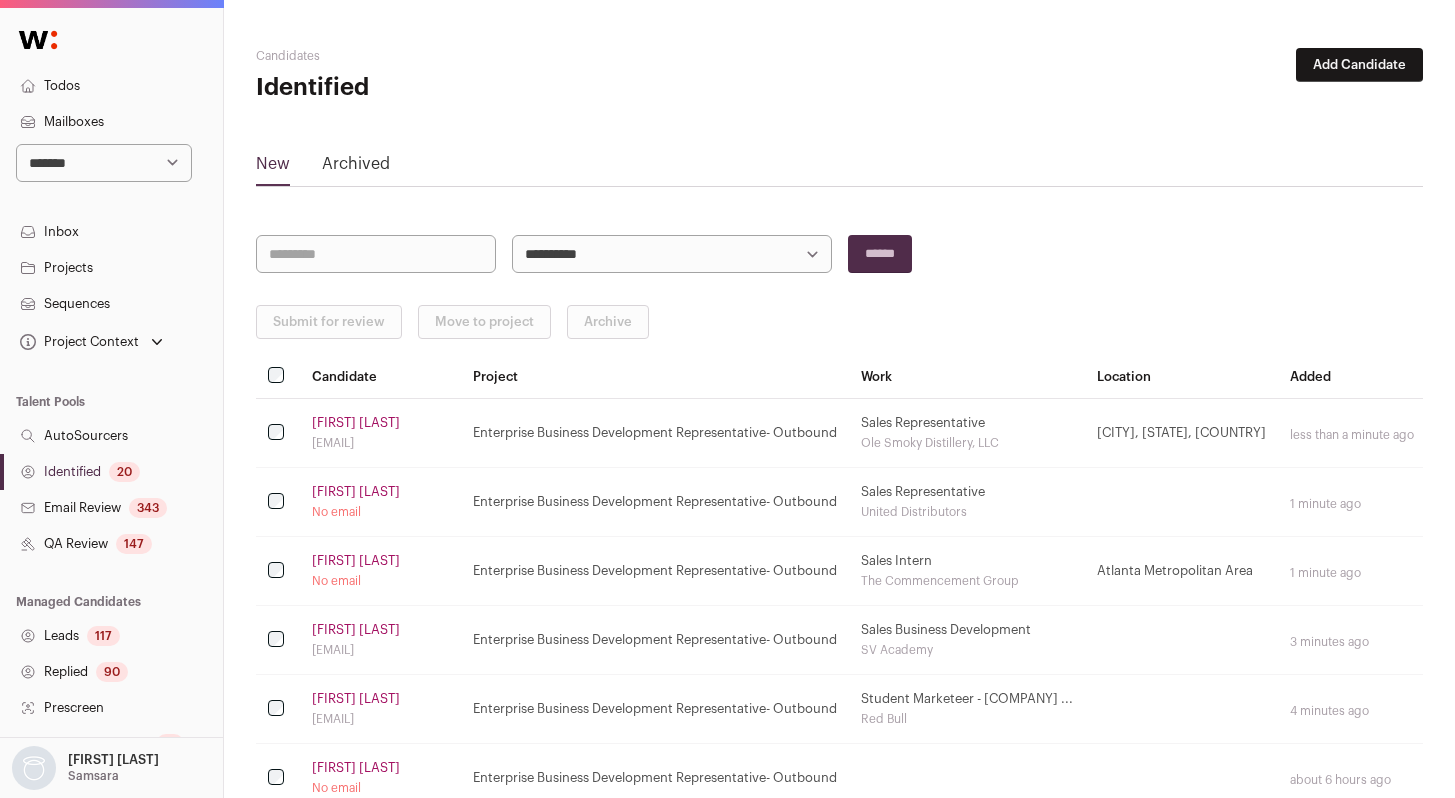 click on "[FIRST] [LAST]
No email" at bounding box center (380, 502) 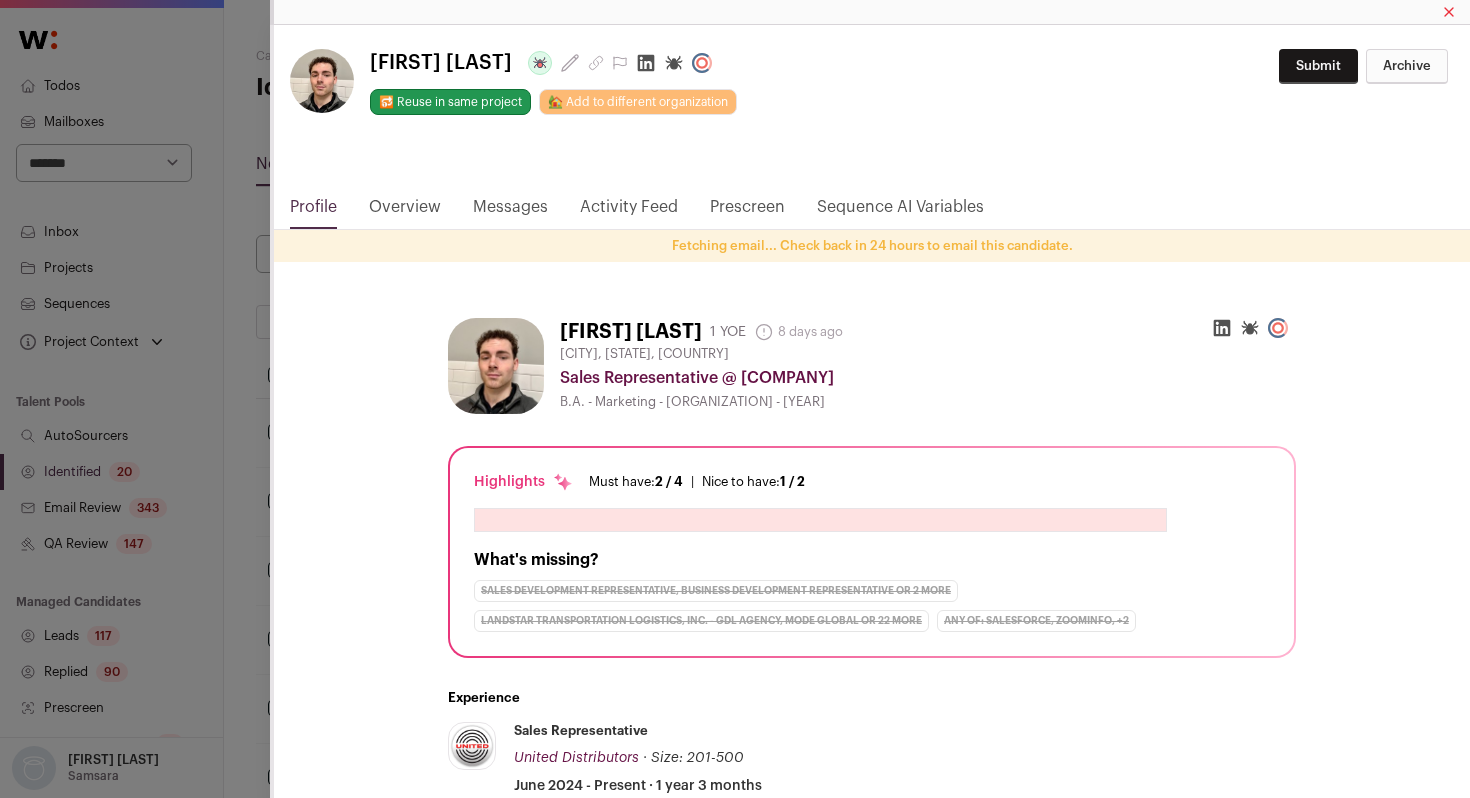 click on "**********" at bounding box center [735, 945] 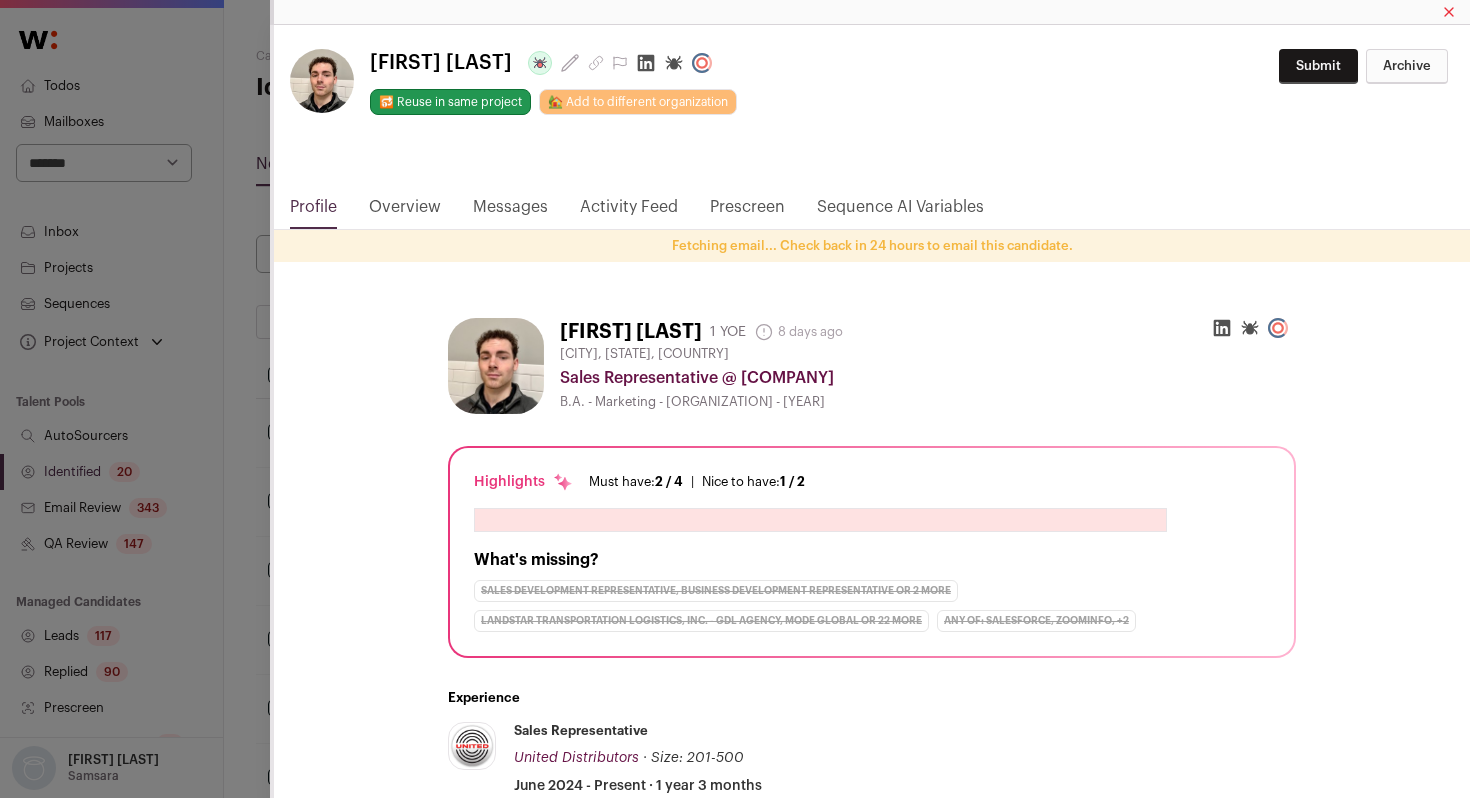click 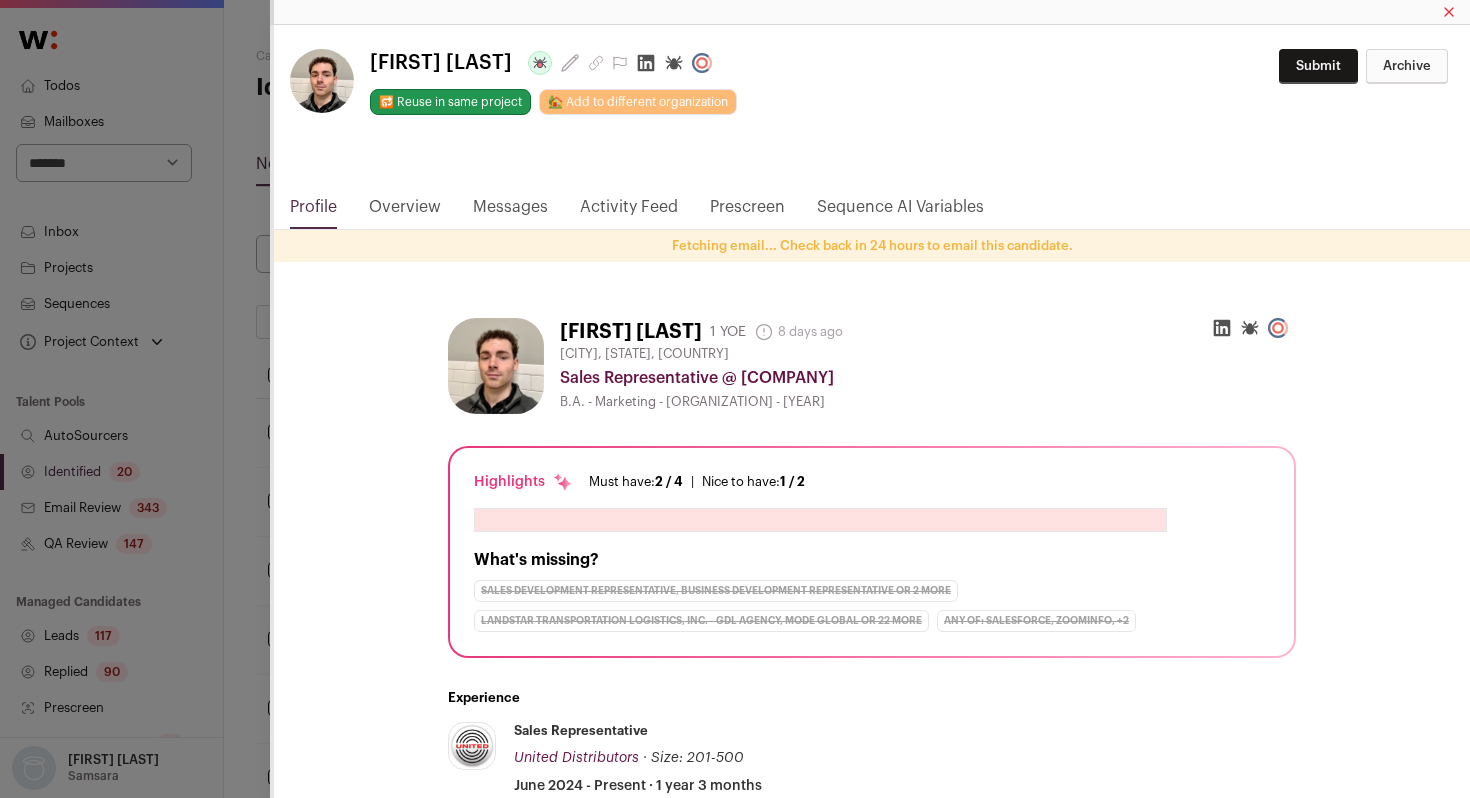 click on "**********" at bounding box center (735, 399) 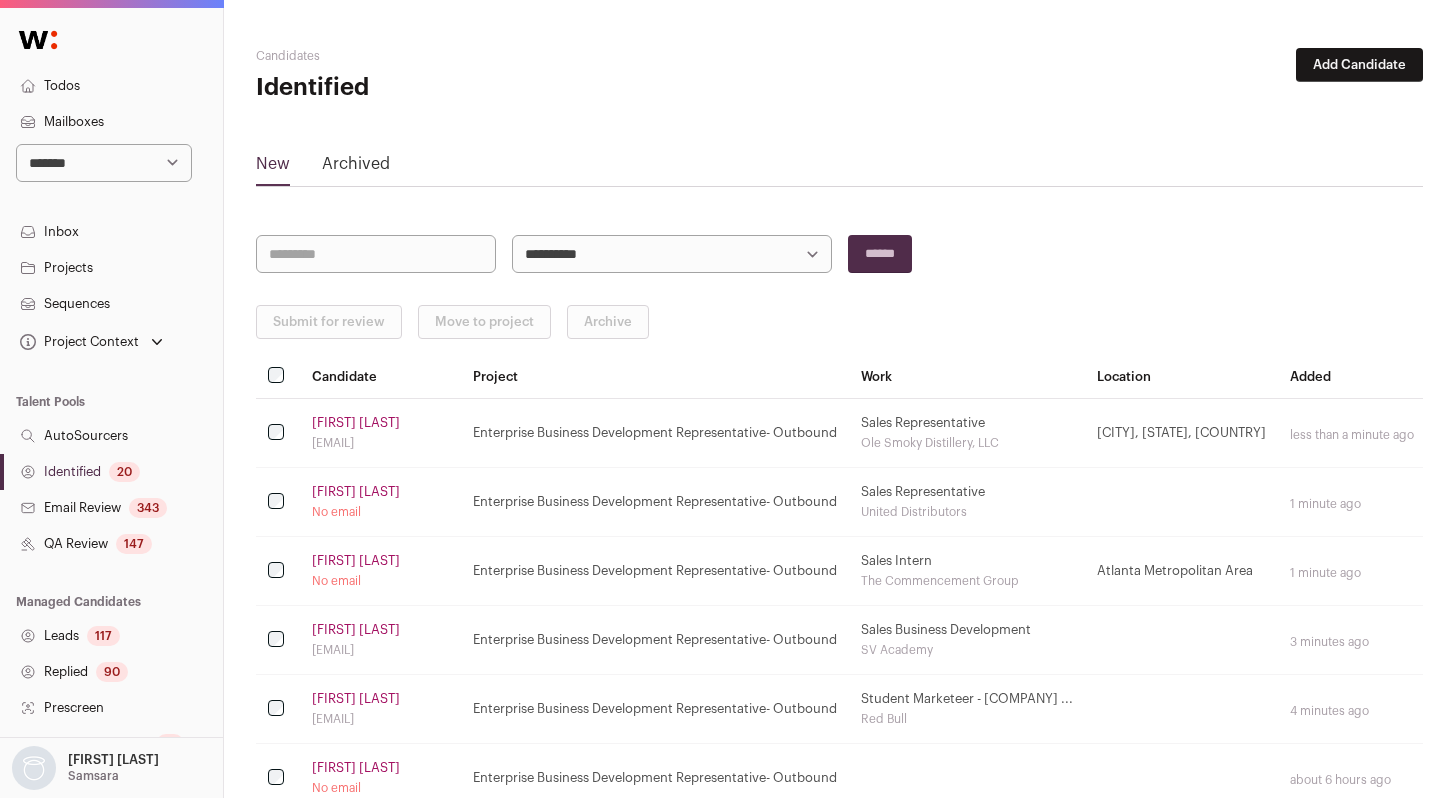 click on "[FIRST] [LAST]" at bounding box center [356, 561] 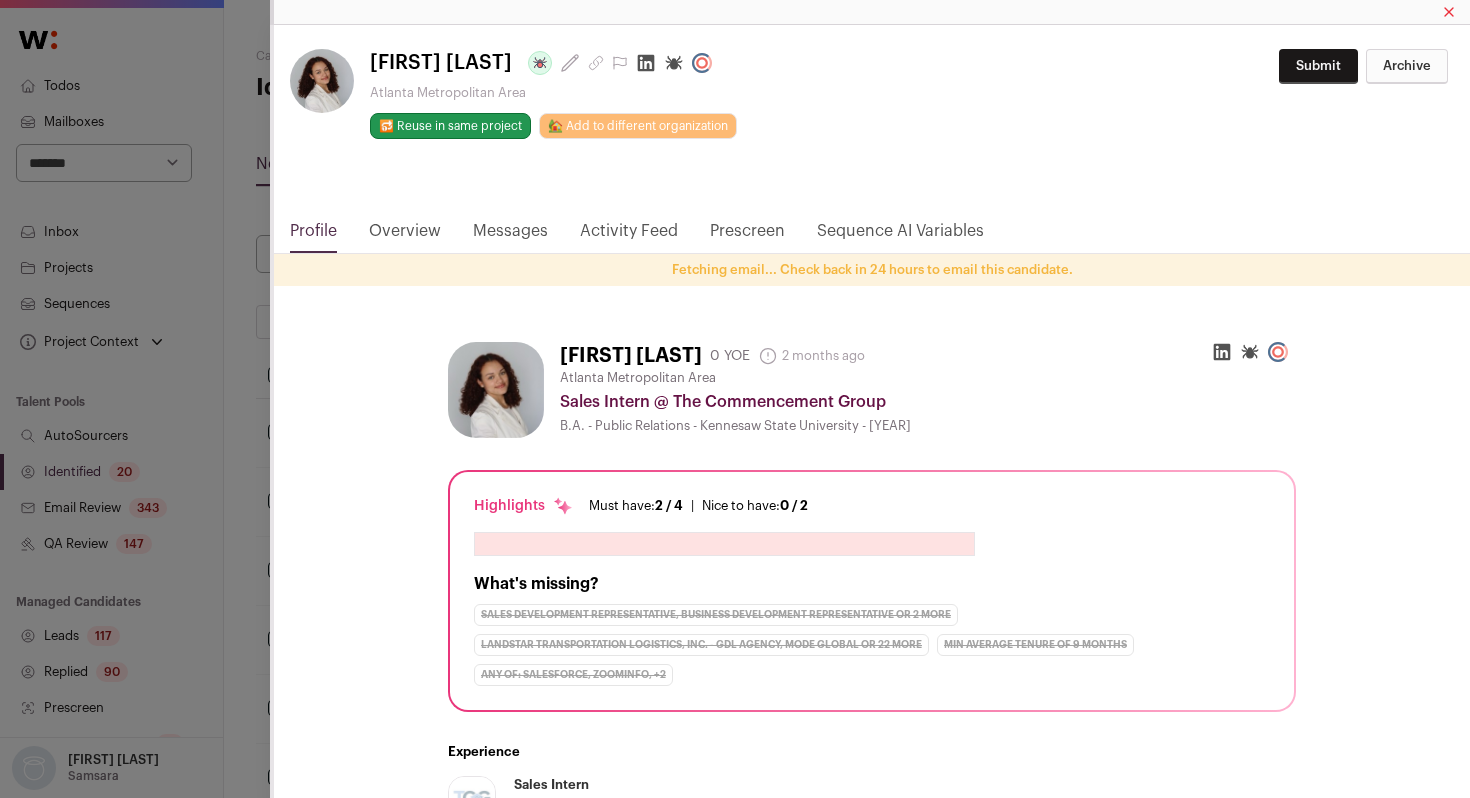 click on "**********" at bounding box center [735, 945] 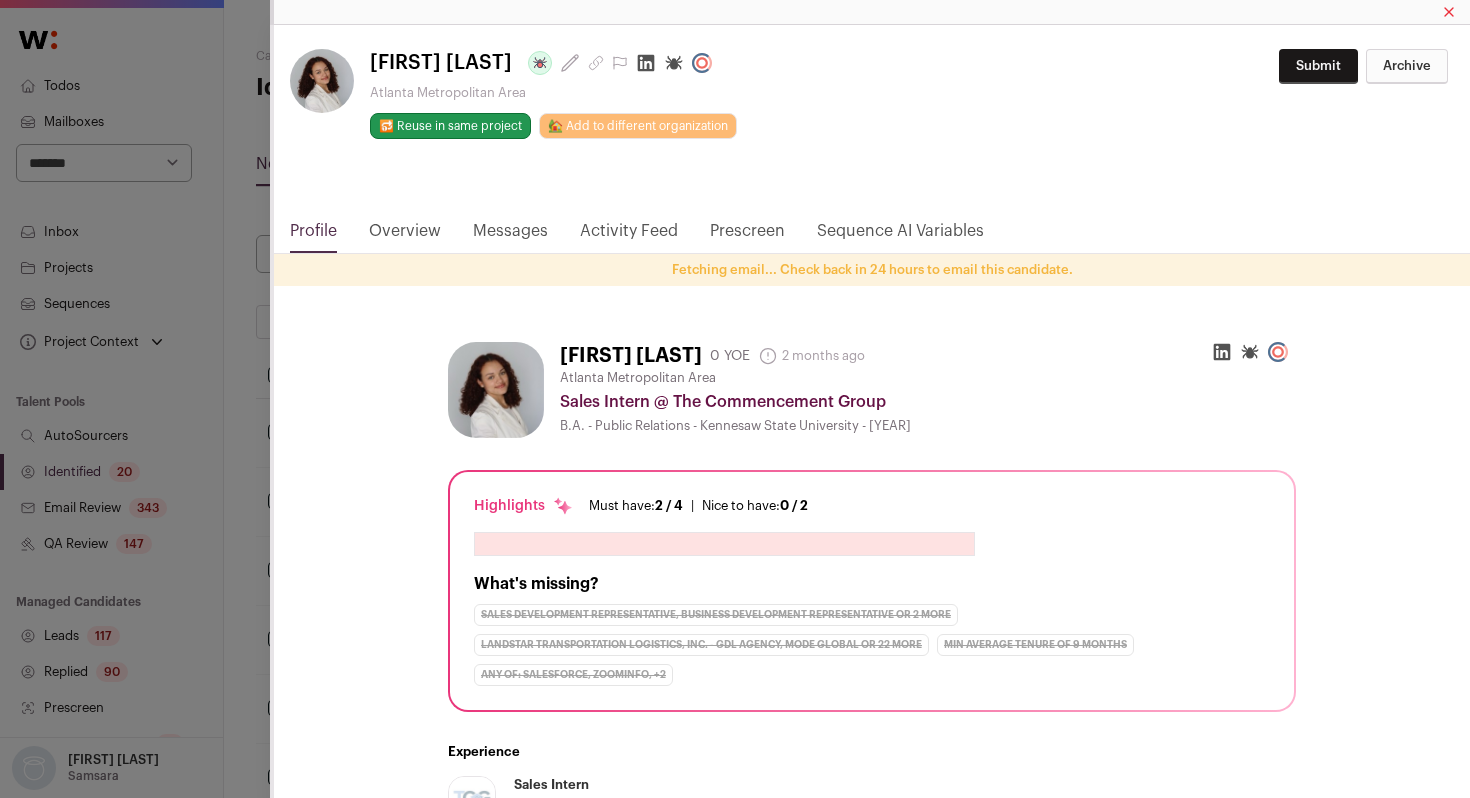 click 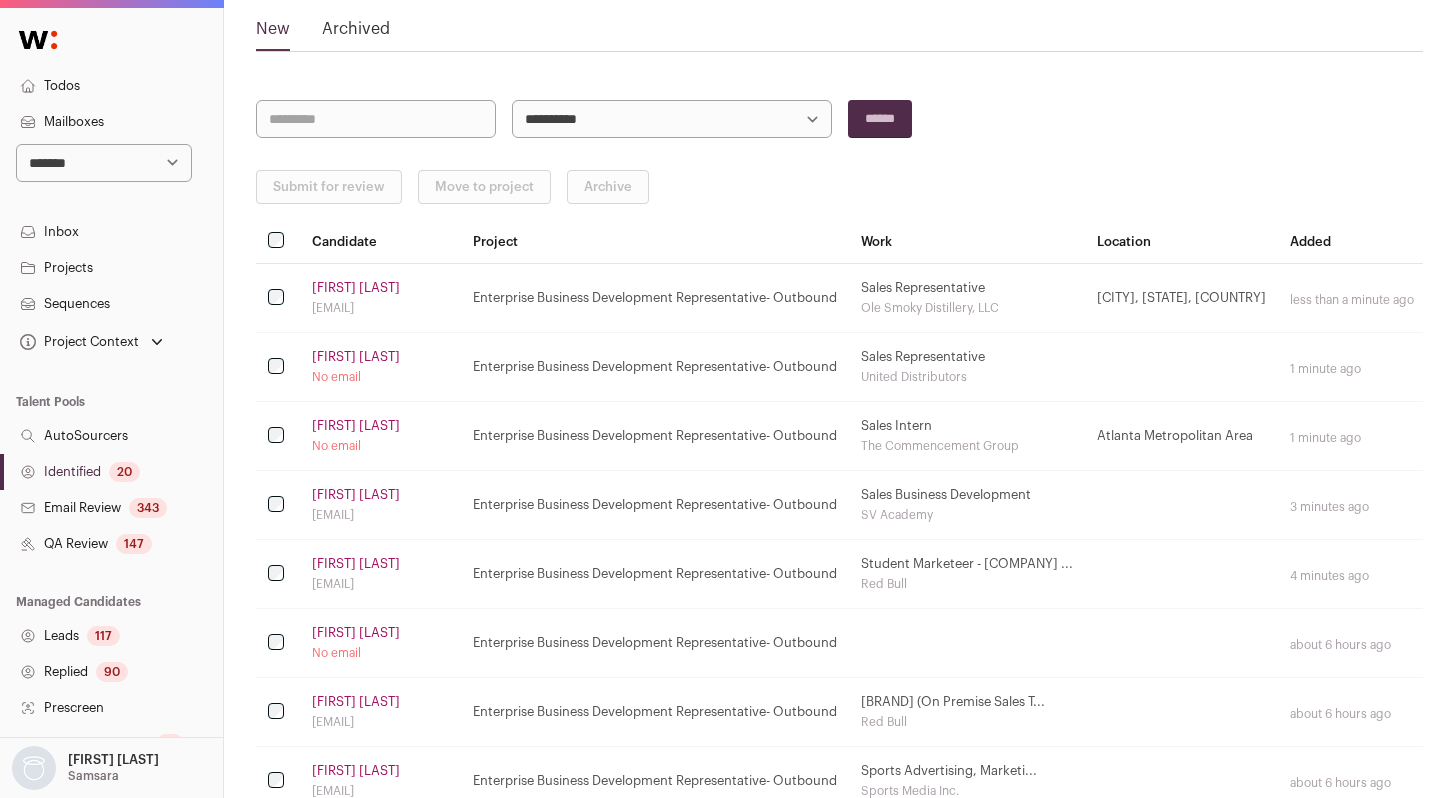 scroll, scrollTop: 186, scrollLeft: 0, axis: vertical 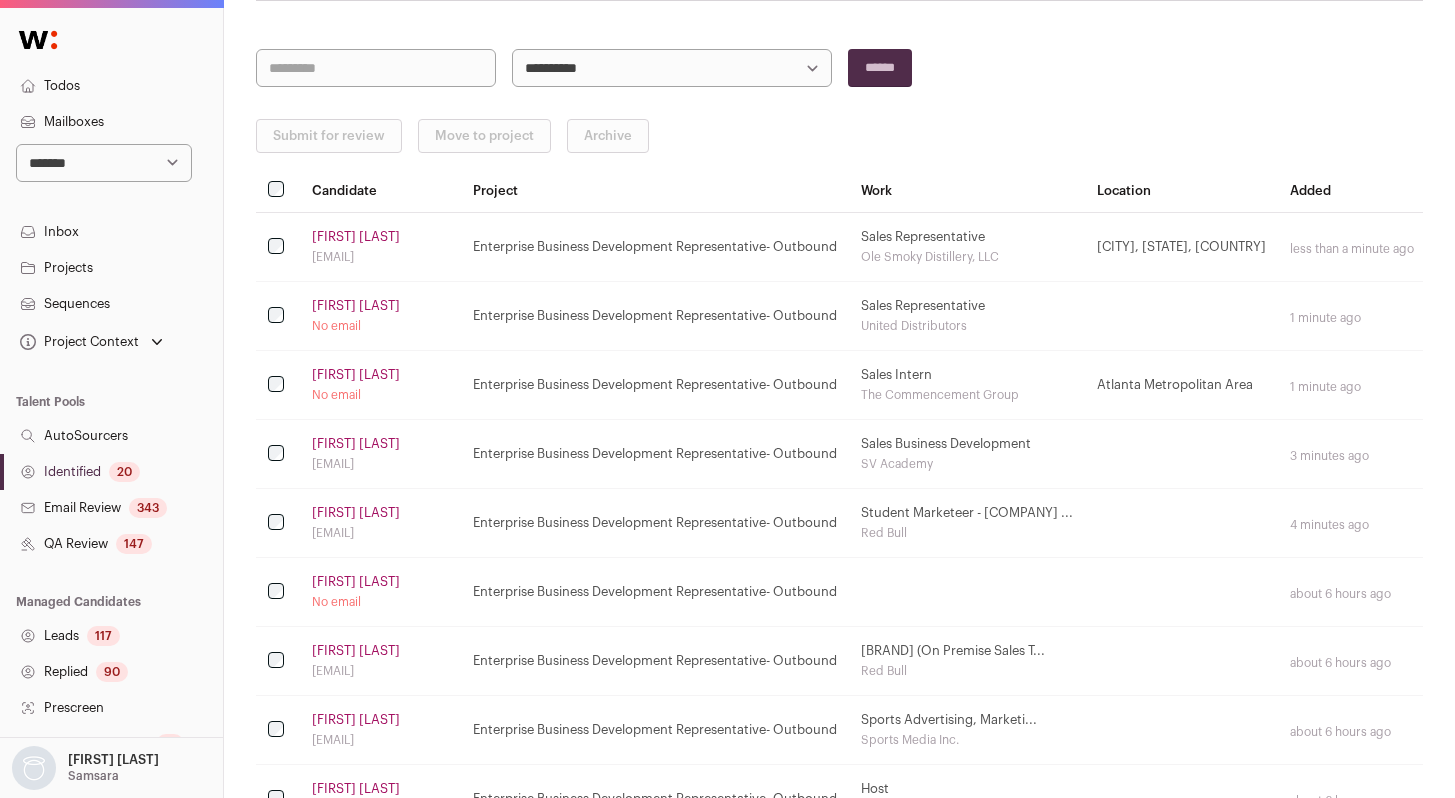 click on "[FIRST] [LAST]" at bounding box center [356, 444] 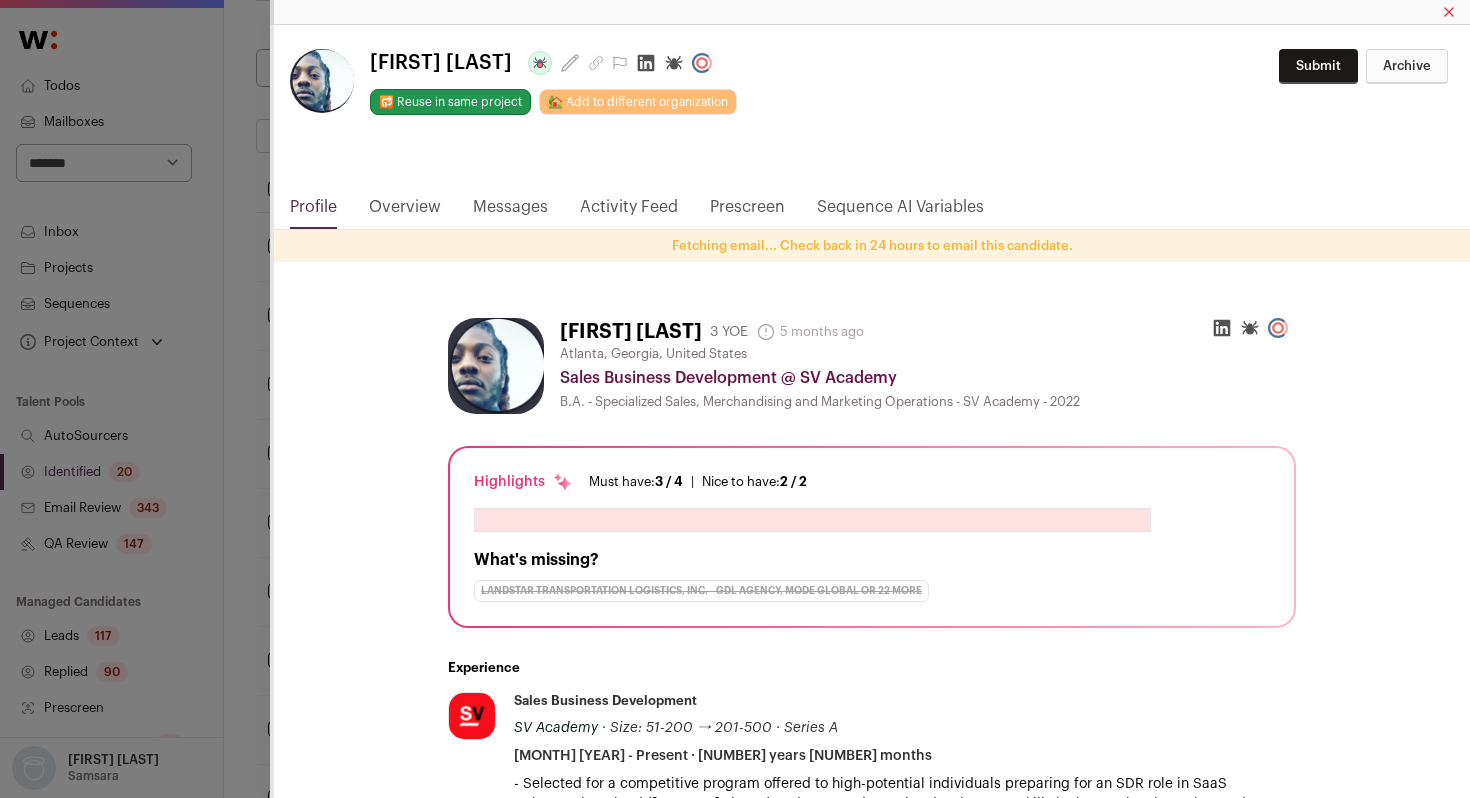 click on "**********" at bounding box center (735, 759) 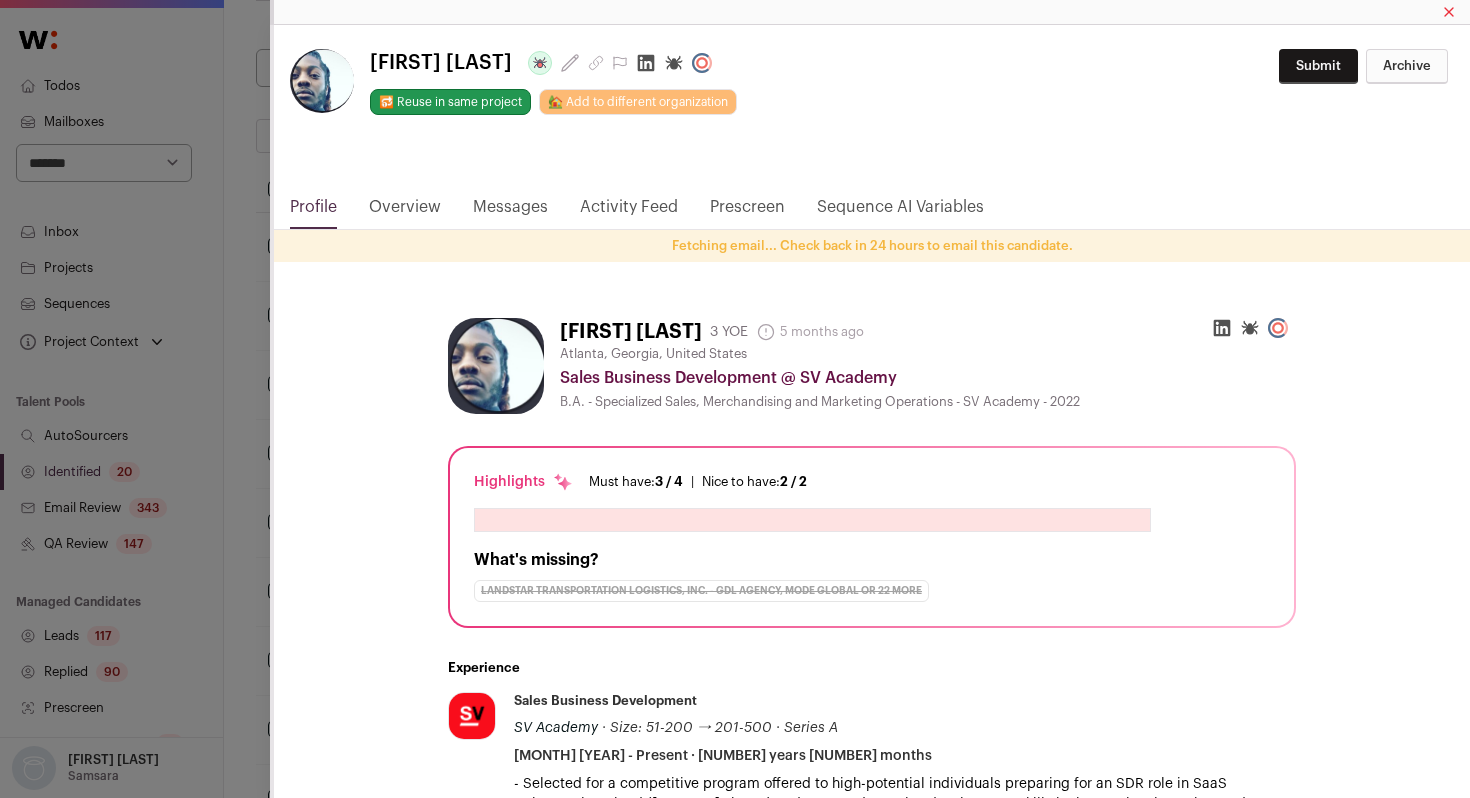 click on "**********" at bounding box center (735, 399) 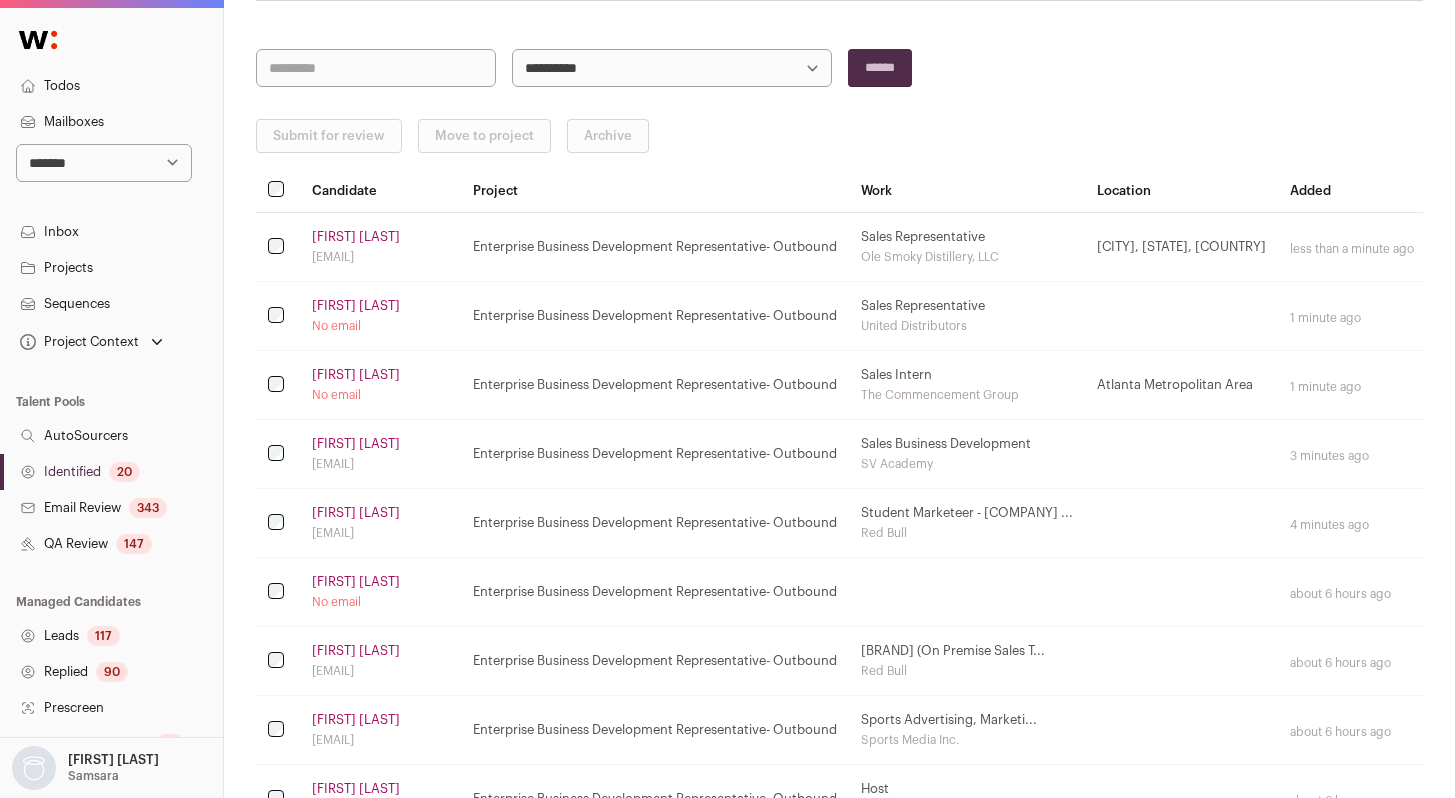 click on "[FIRST] [LAST]" at bounding box center [356, 582] 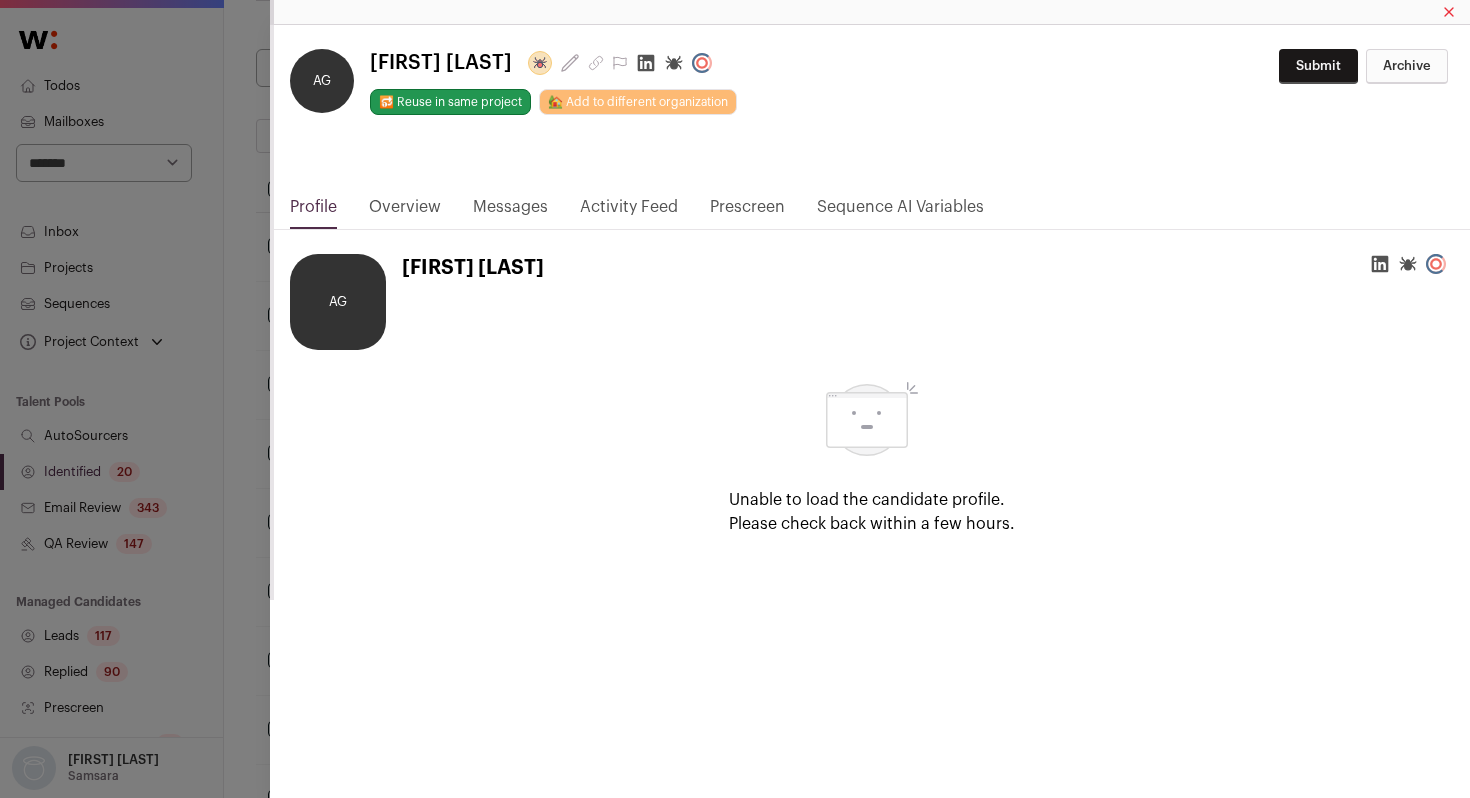 click 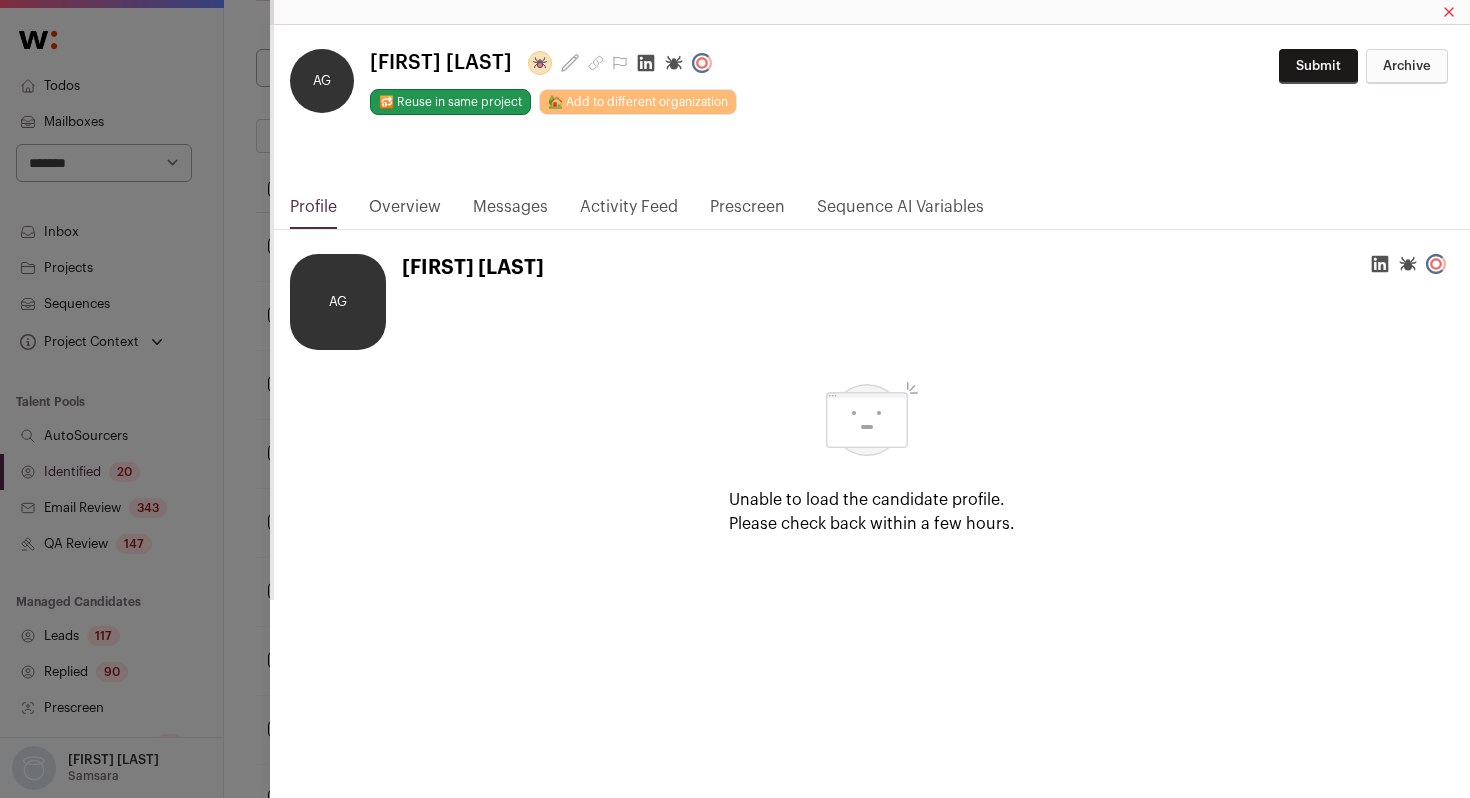 click on "**********" at bounding box center (735, 399) 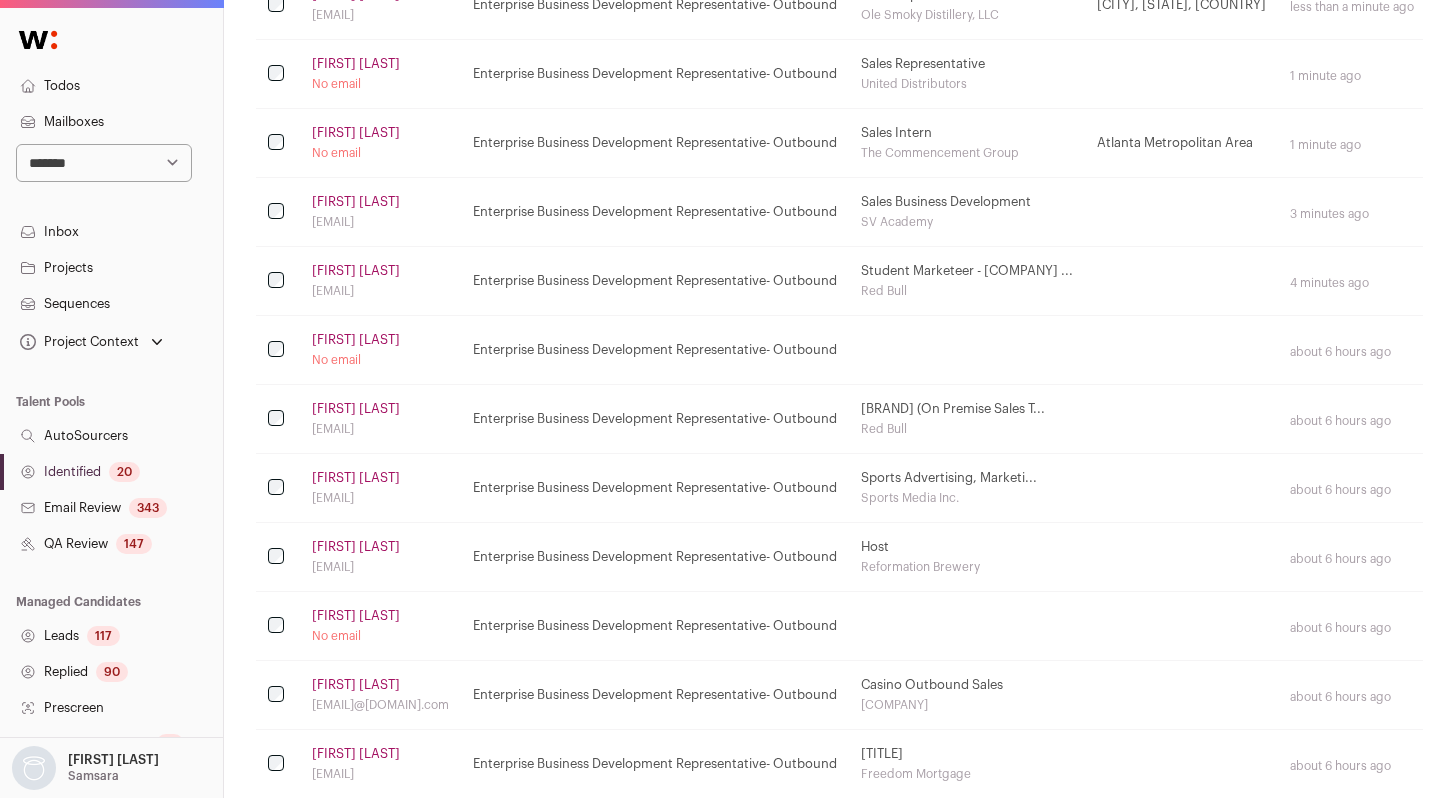 scroll, scrollTop: 438, scrollLeft: 0, axis: vertical 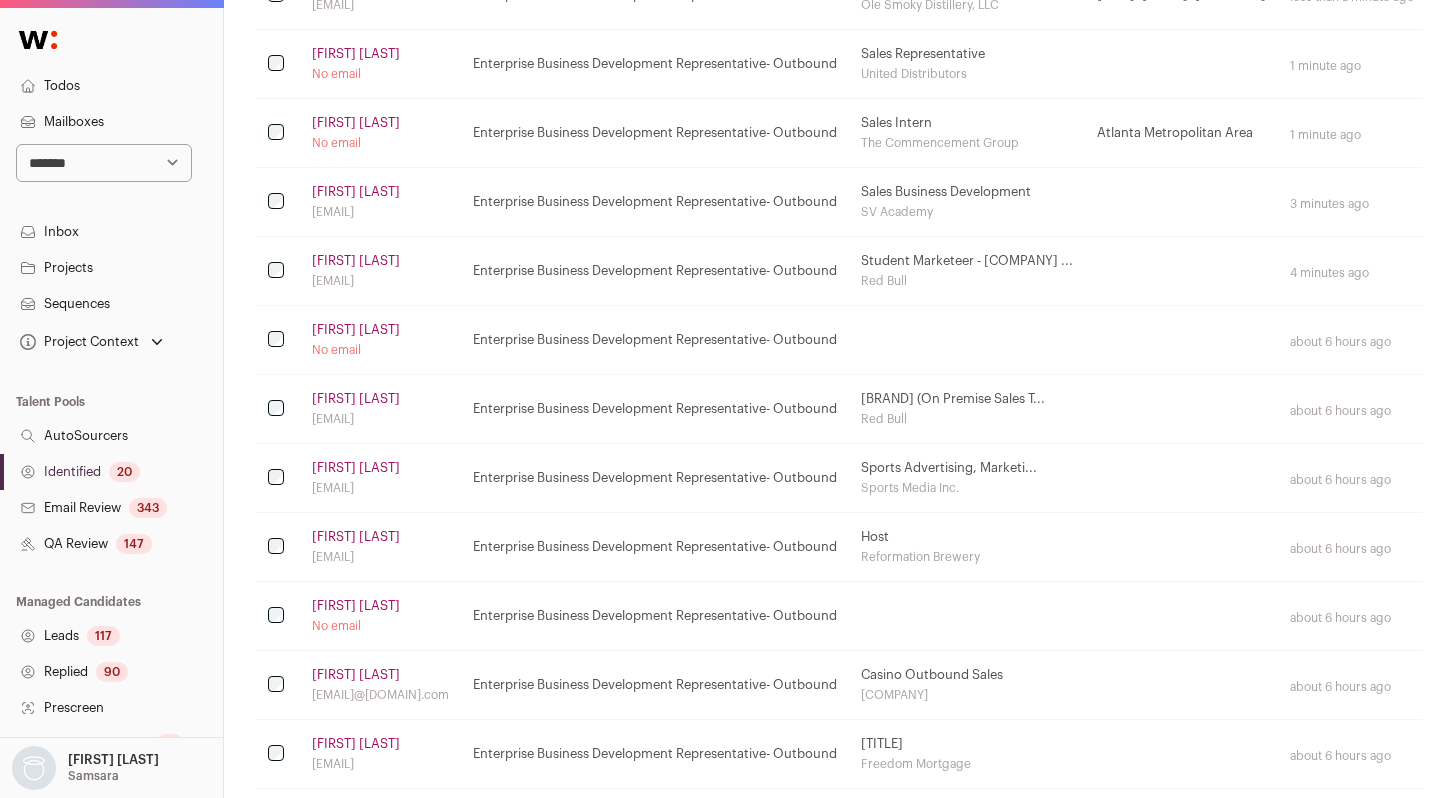 click on "[FIRST] [LAST]" at bounding box center (356, 606) 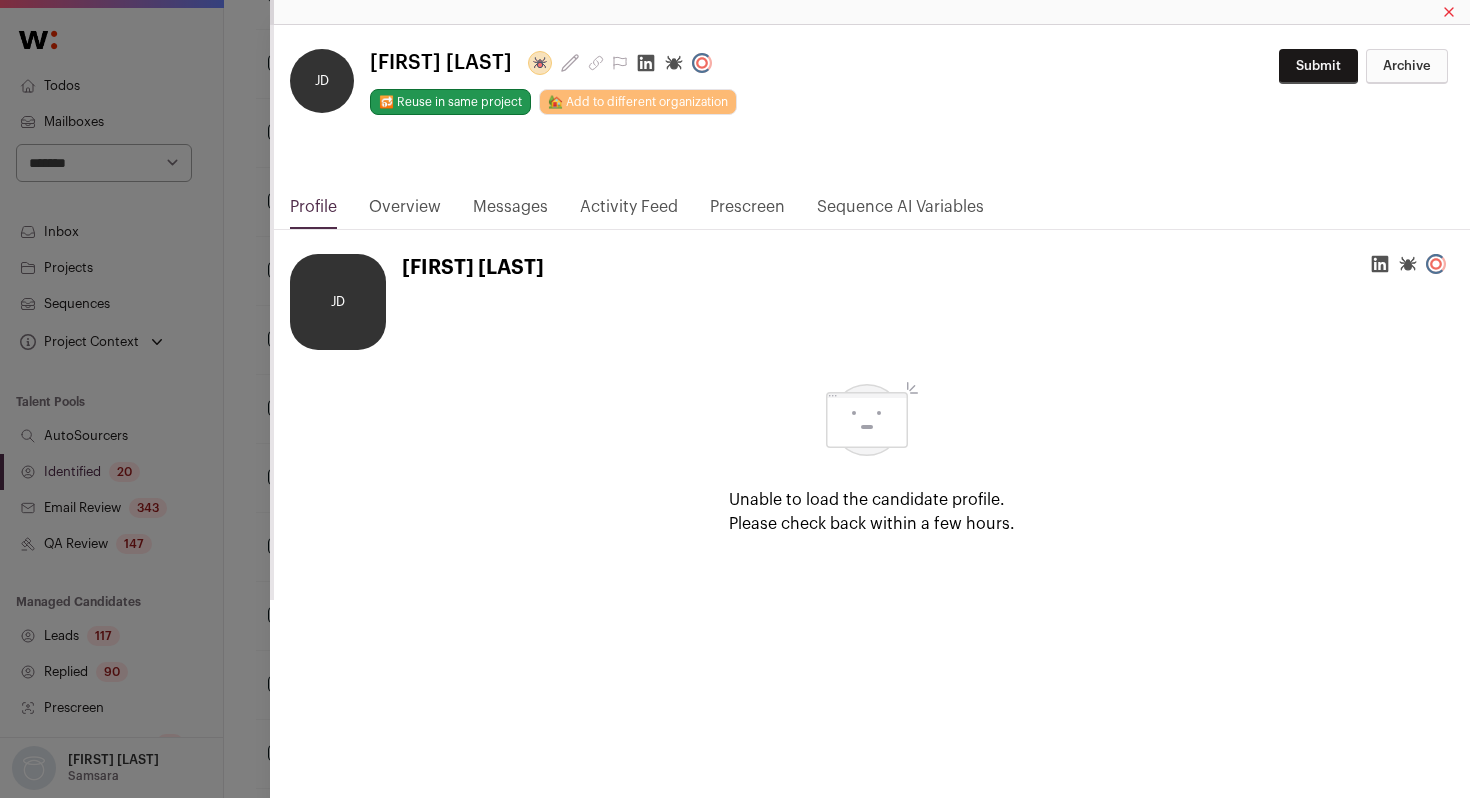 click 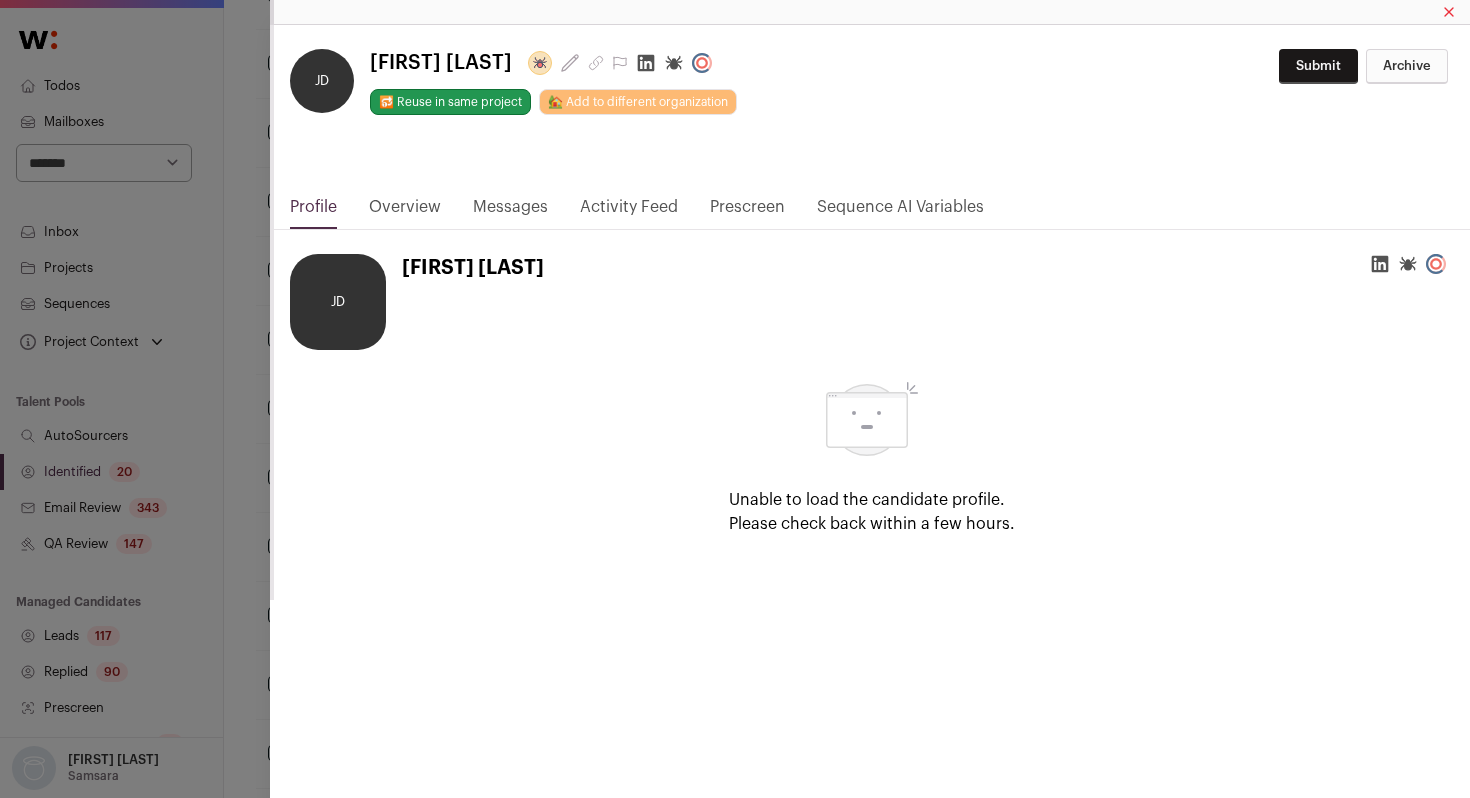 click on "JD
[FIRST] [LAST]
Unable to load the candidate profile.
Please check back within a few hours." at bounding box center (872, 415) 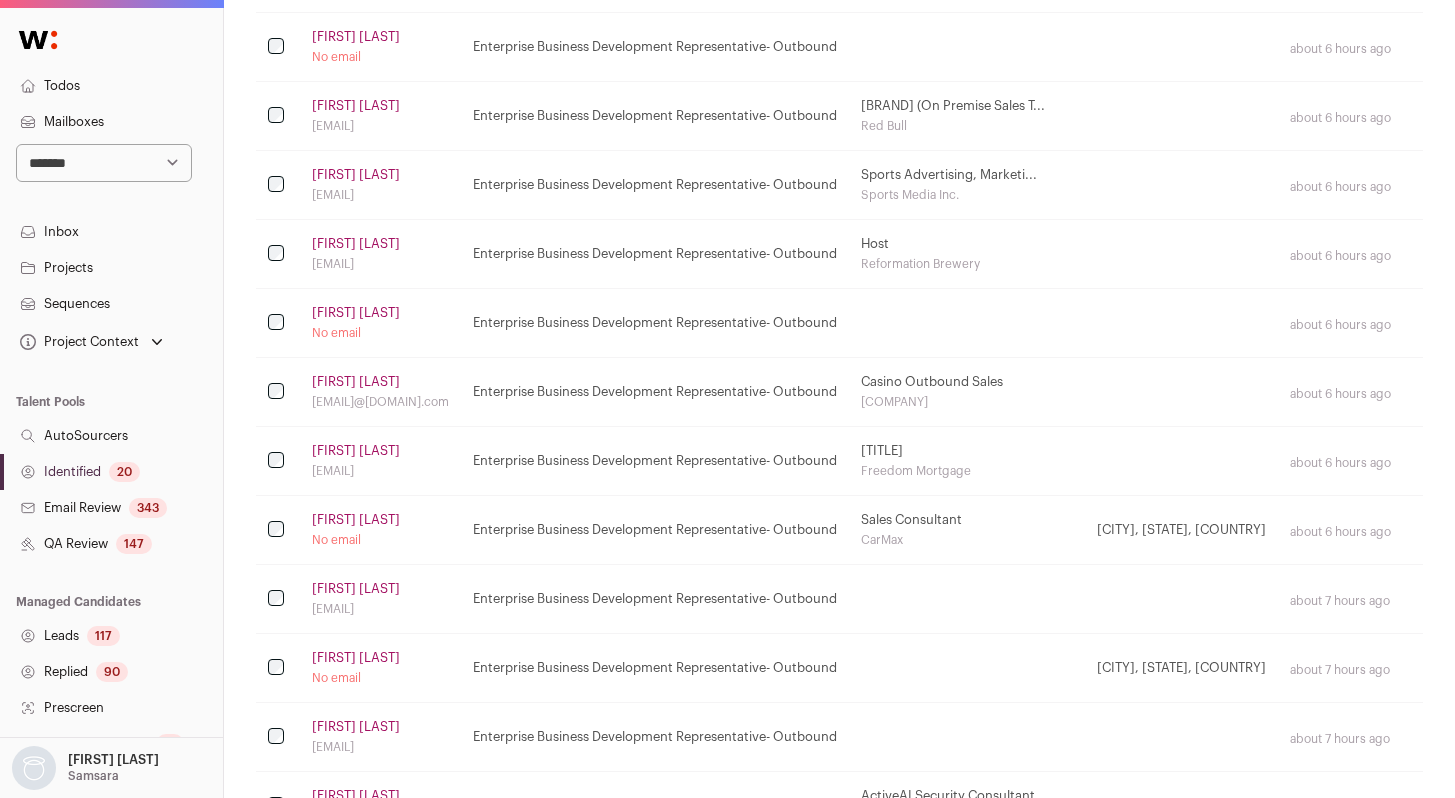 scroll, scrollTop: 737, scrollLeft: 0, axis: vertical 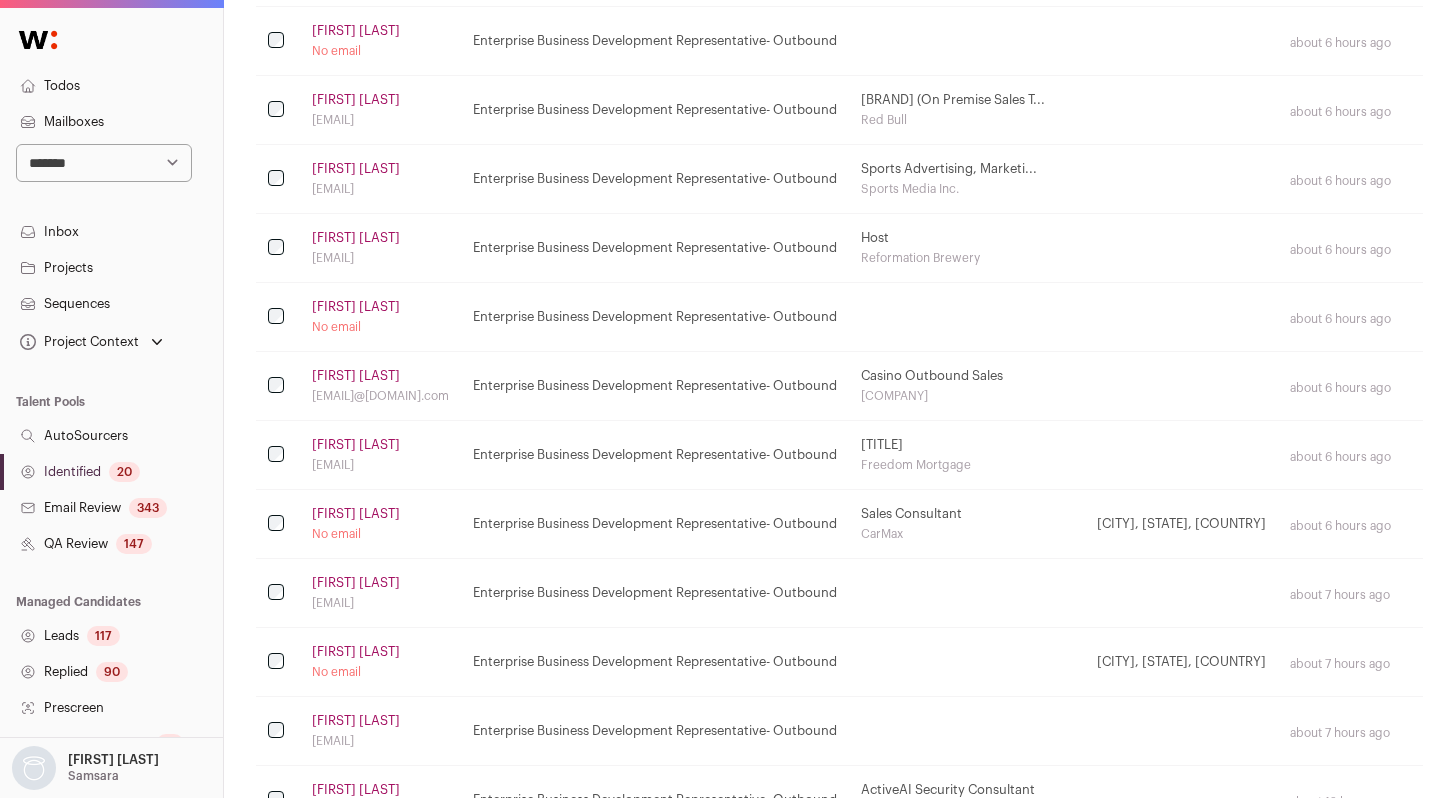 click on "[FIRST] [LAST]" at bounding box center (356, 514) 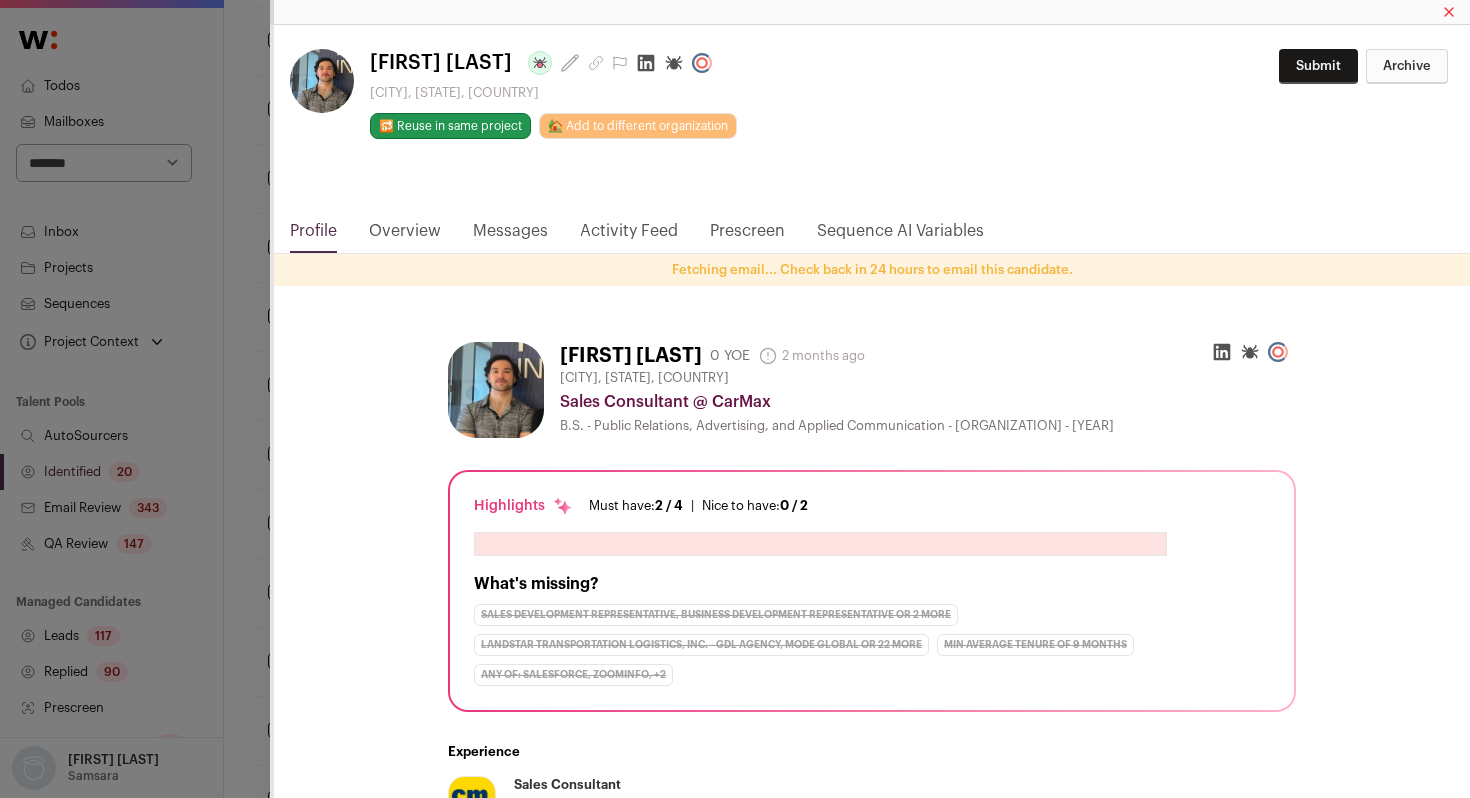 click on "**********" at bounding box center (735, 208) 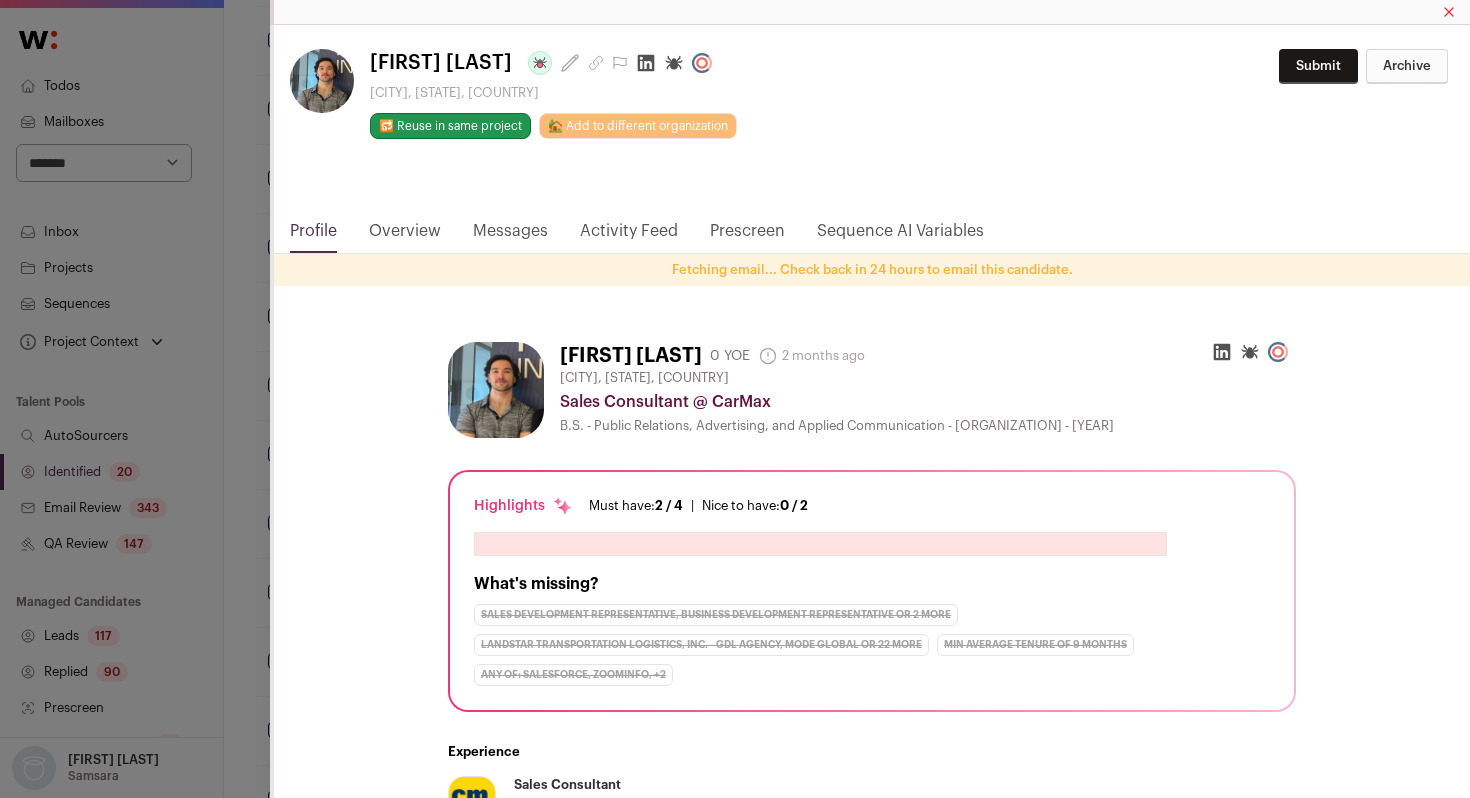 click 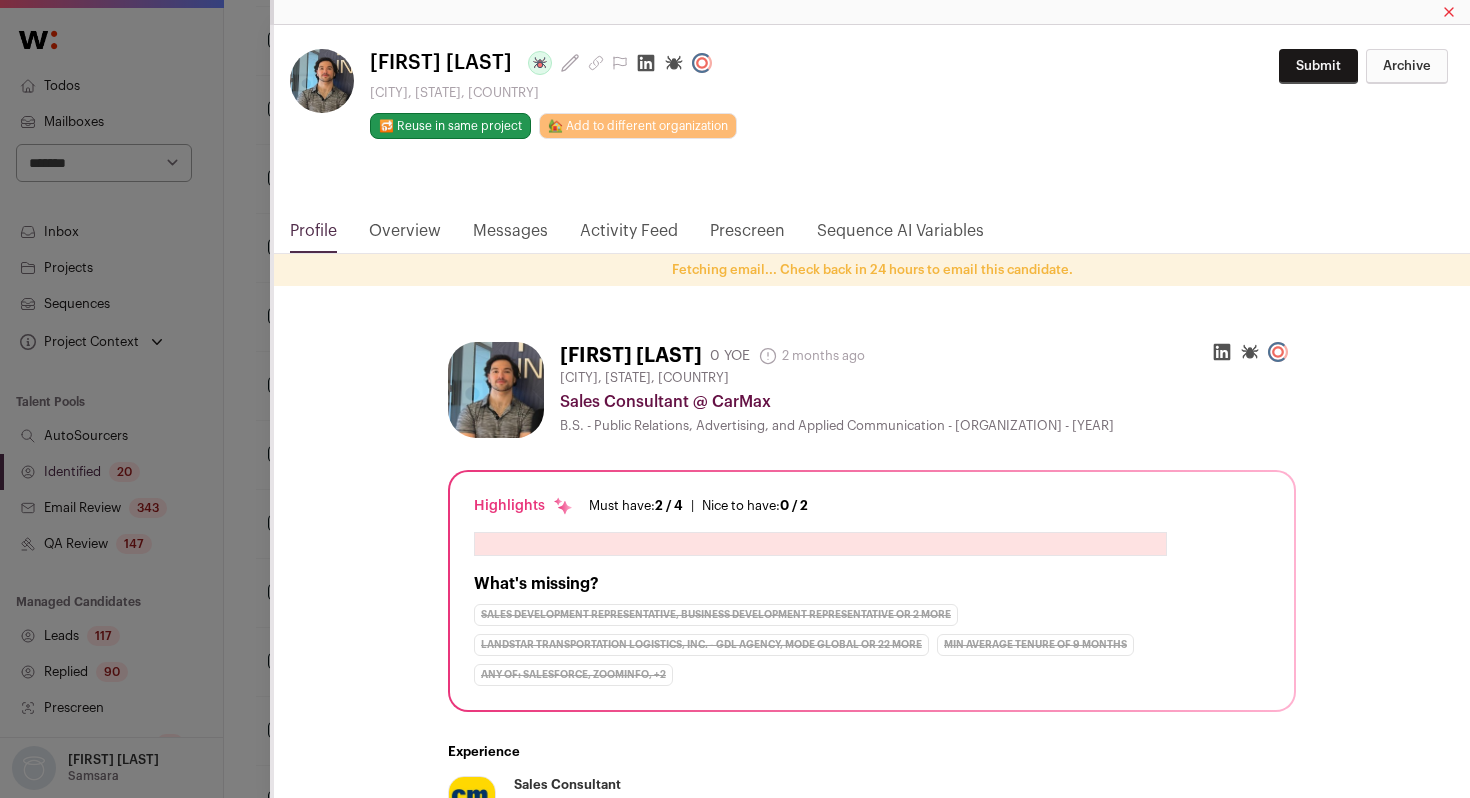 click on "**********" at bounding box center (735, 399) 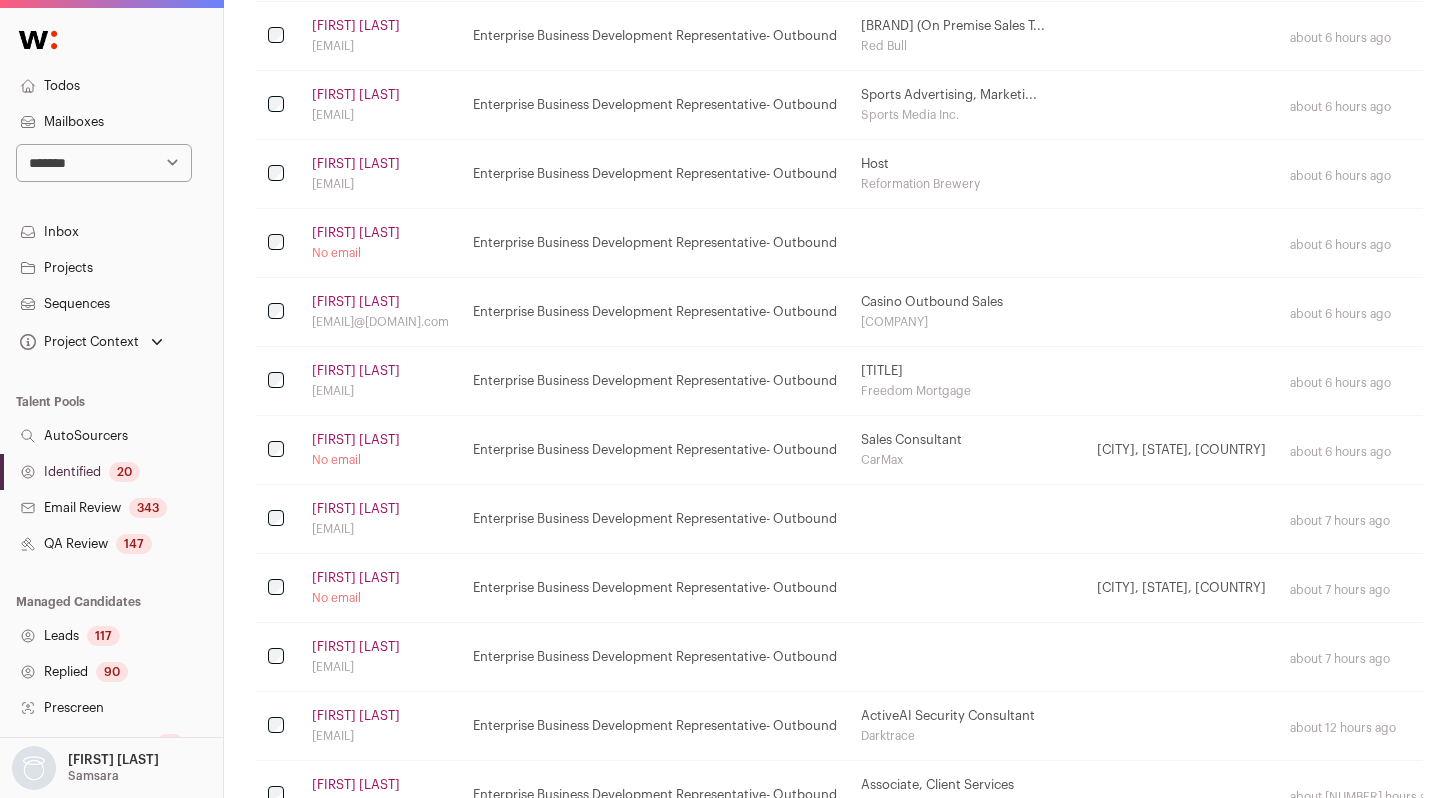 scroll, scrollTop: 821, scrollLeft: 0, axis: vertical 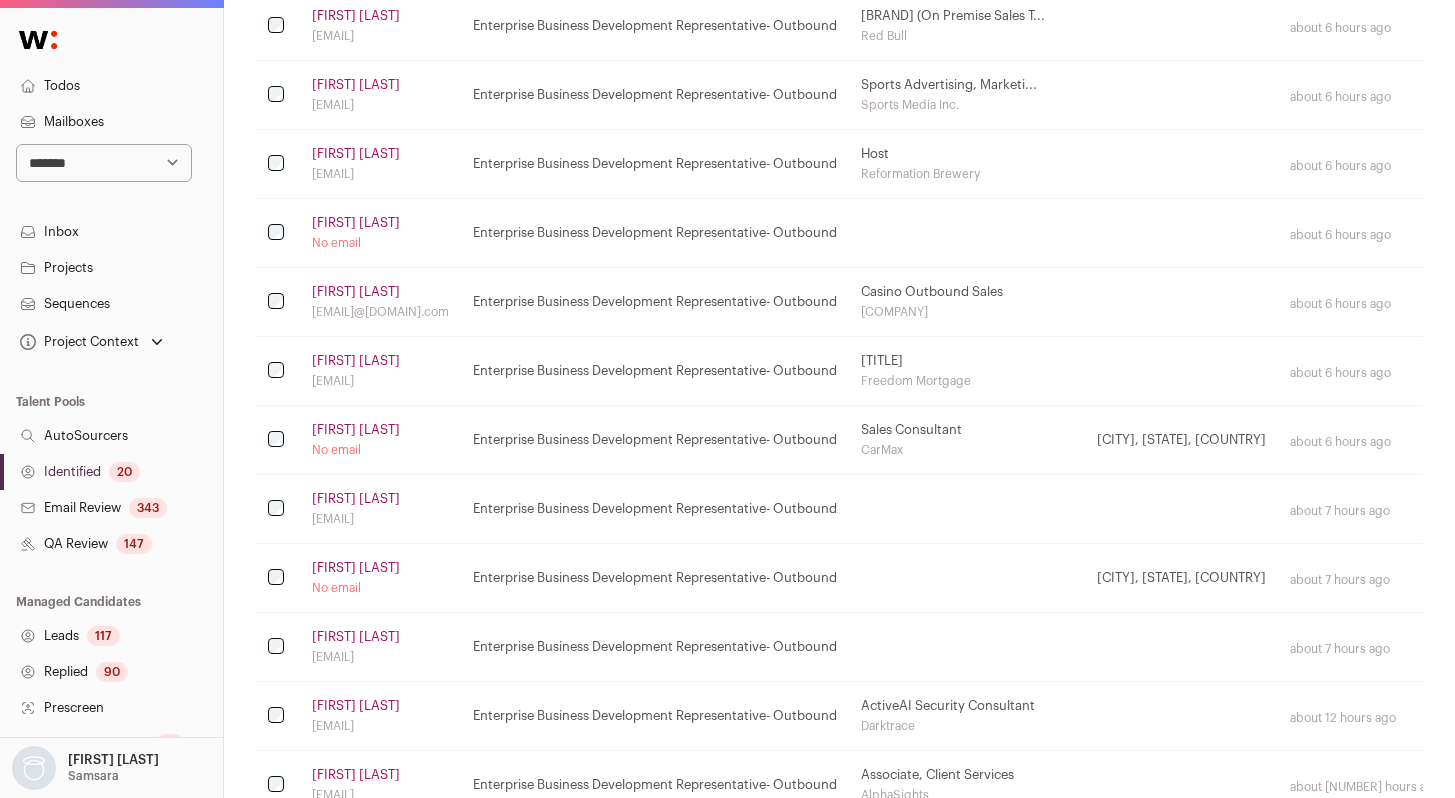 click on "[FIRST] [LAST]" at bounding box center [356, 568] 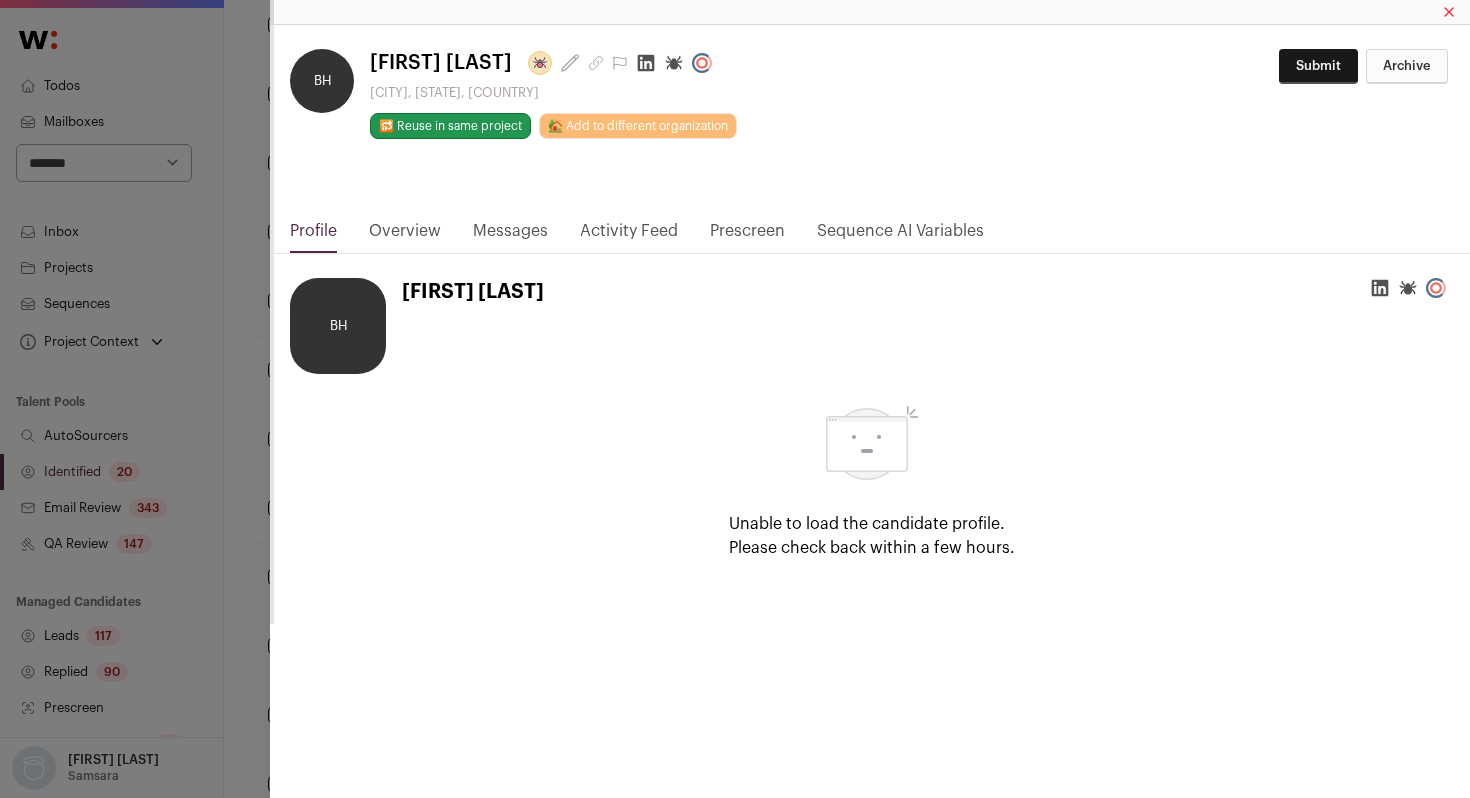 click 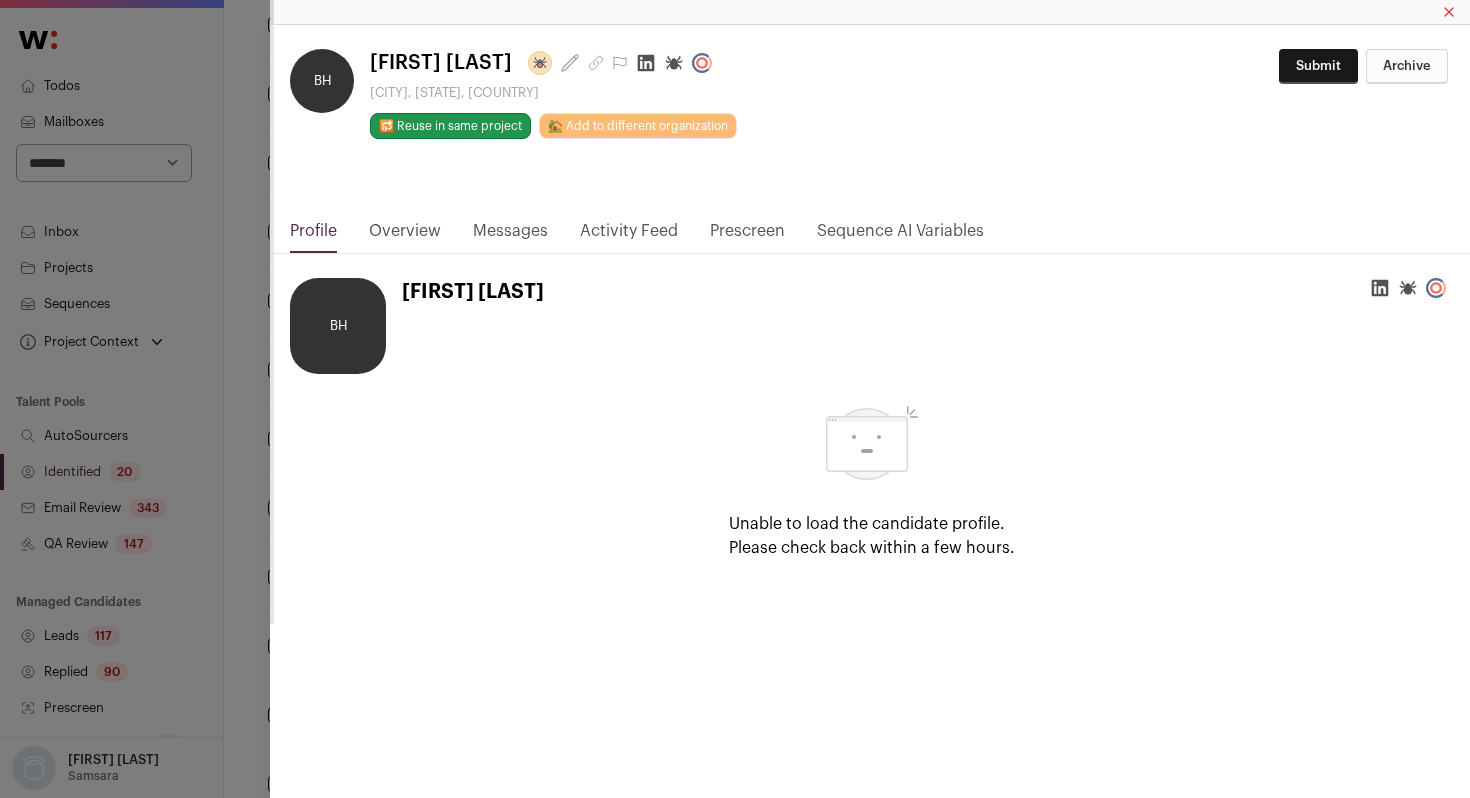 click on "BH
[FIRST] [LAST]
Profile is not available, but still within [TIME]
[CITY], [STATE], [COUNTRY]
🔂 Reuse in same project
🏡 Add to different organization
Submit
Archive" at bounding box center (735, 399) 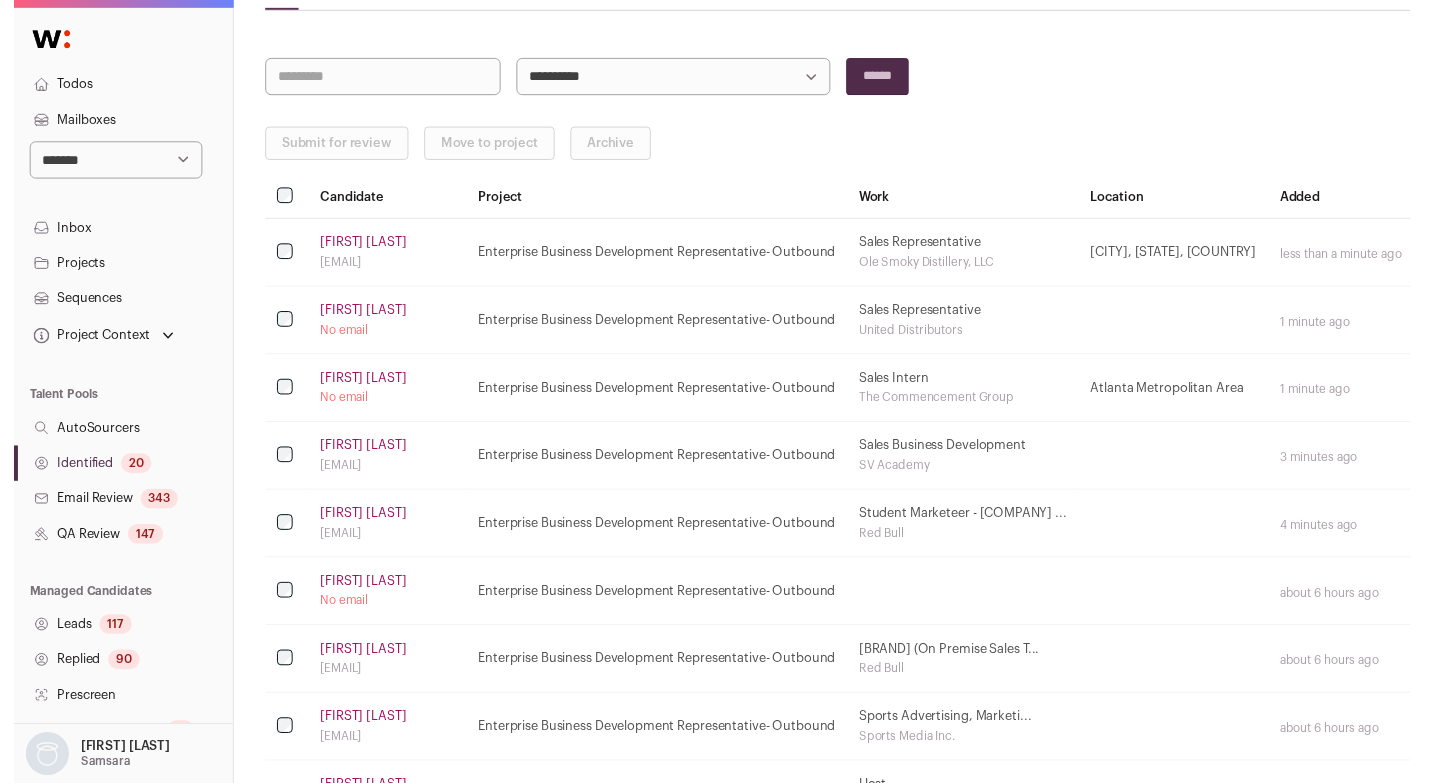 scroll, scrollTop: 0, scrollLeft: 0, axis: both 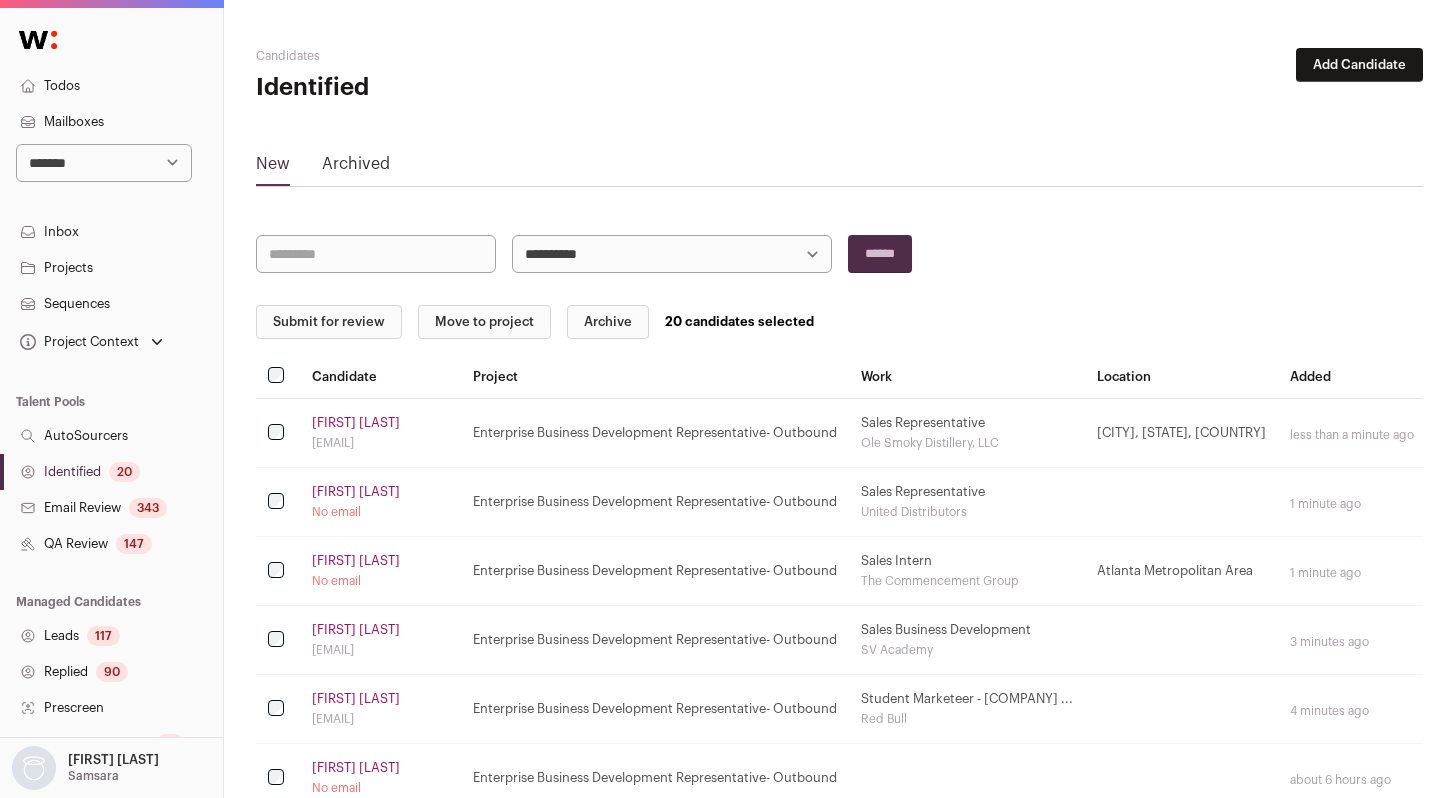 click on "Submit for review" at bounding box center [329, 322] 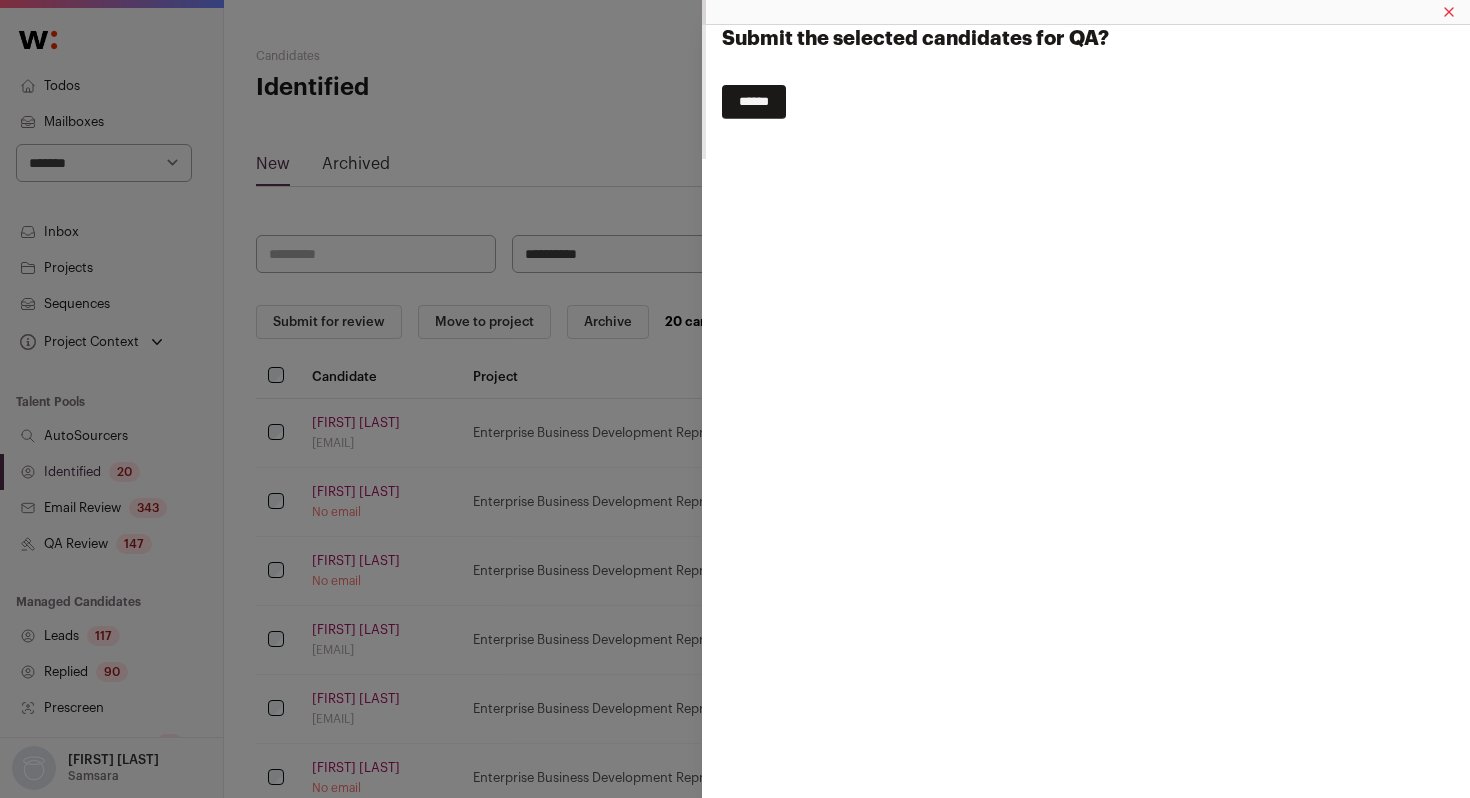 click on "******" at bounding box center (754, 102) 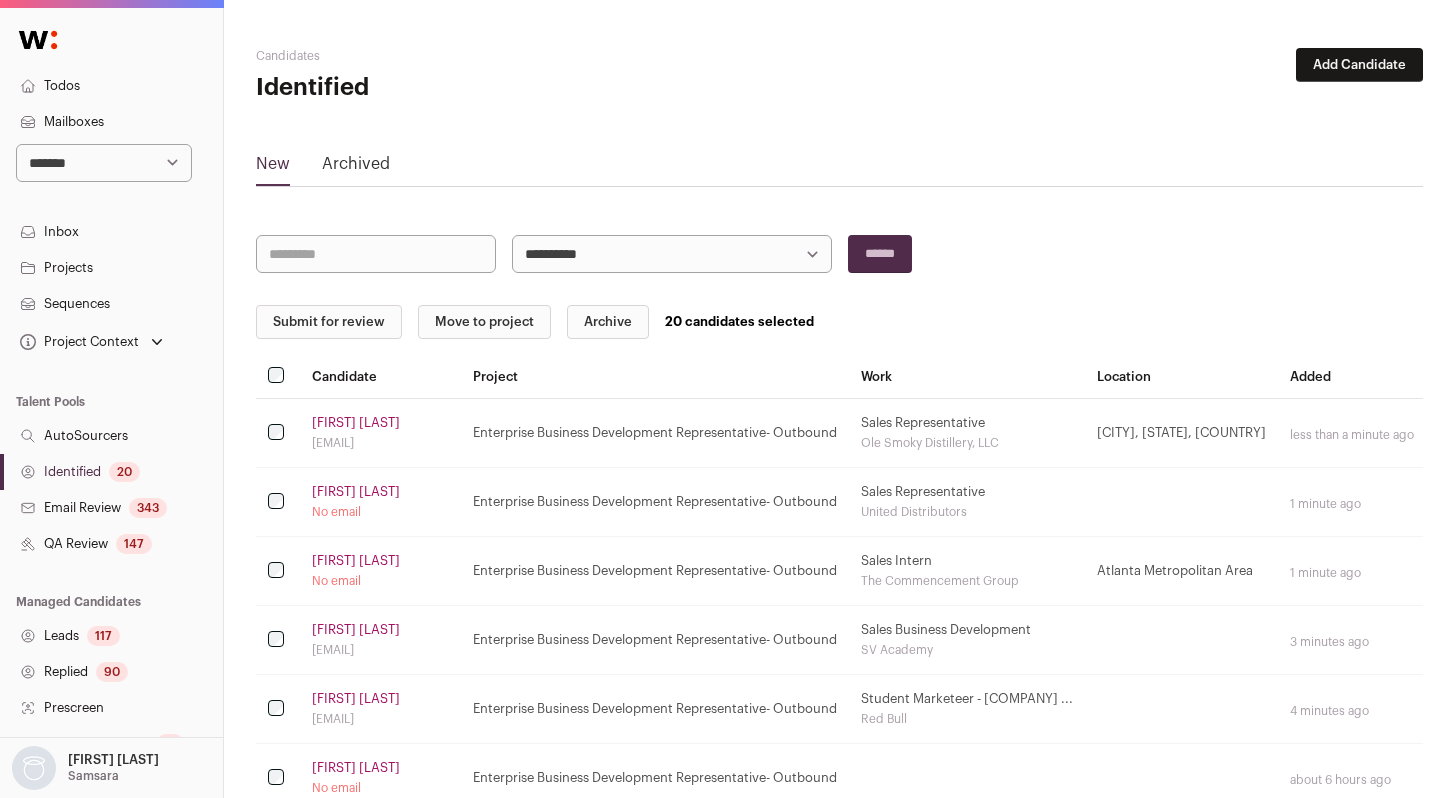 click on "QA Review
147" at bounding box center (111, 544) 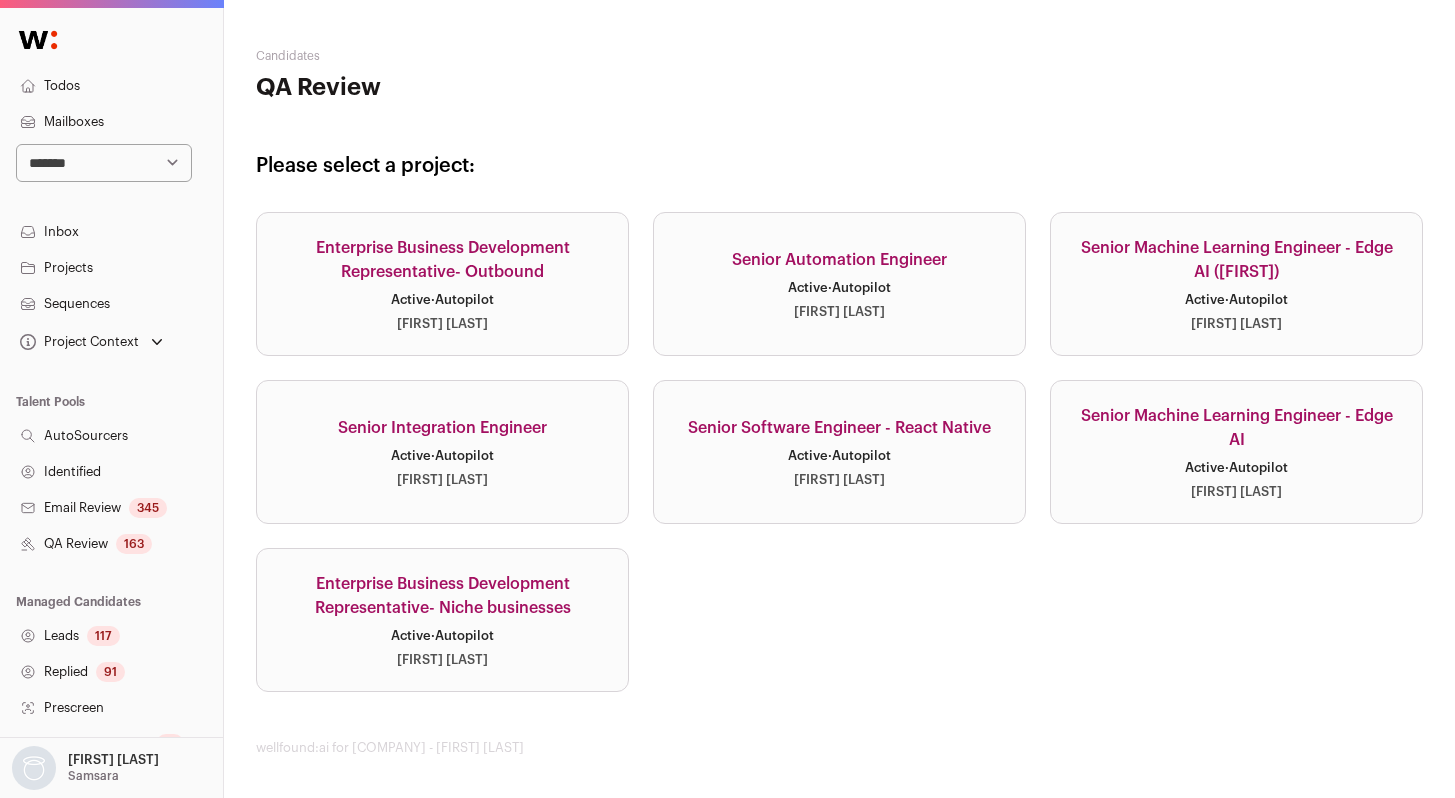 click on "Enterprise Business Development Representative- Outbound
Active
·
Autopilot
[FIRST] [LAST]" at bounding box center (442, 284) 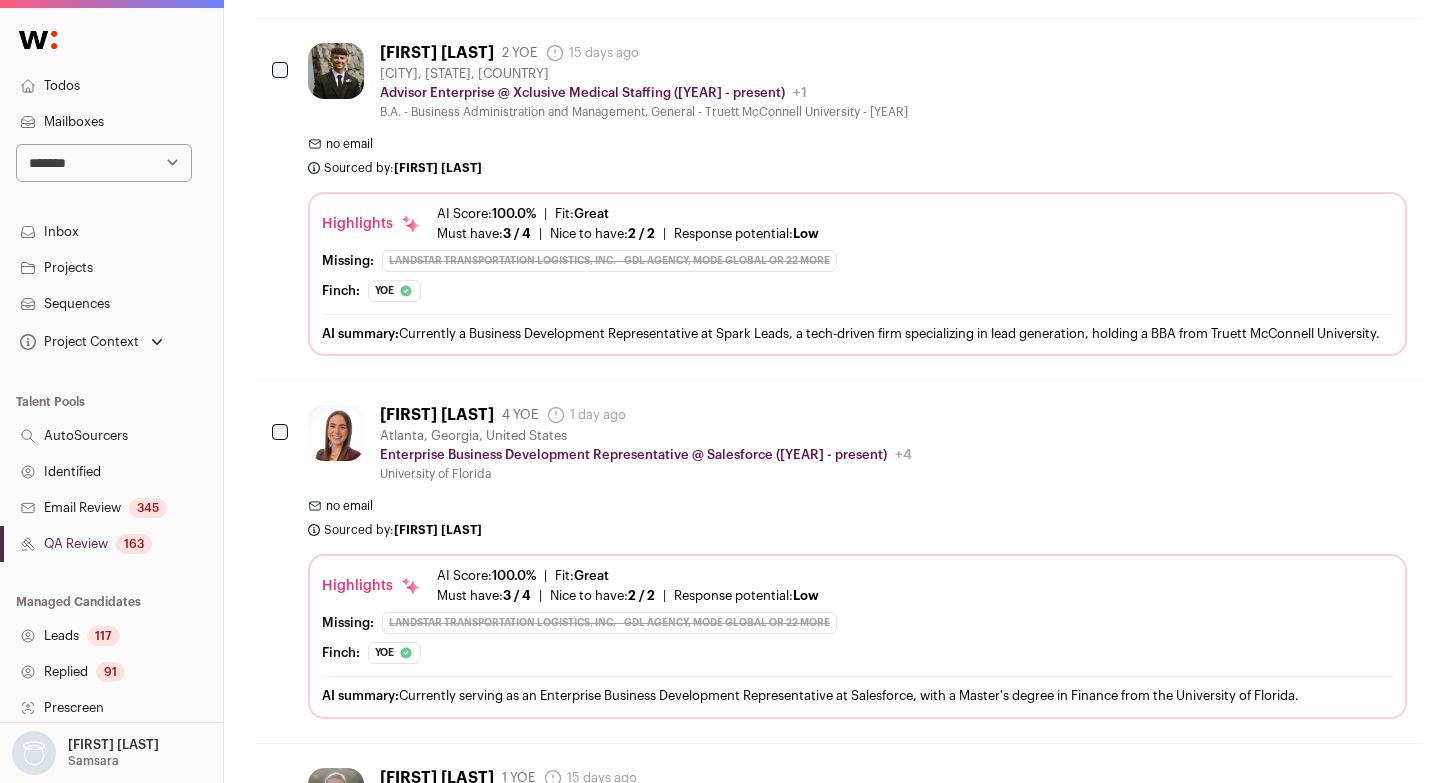 scroll, scrollTop: 0, scrollLeft: 0, axis: both 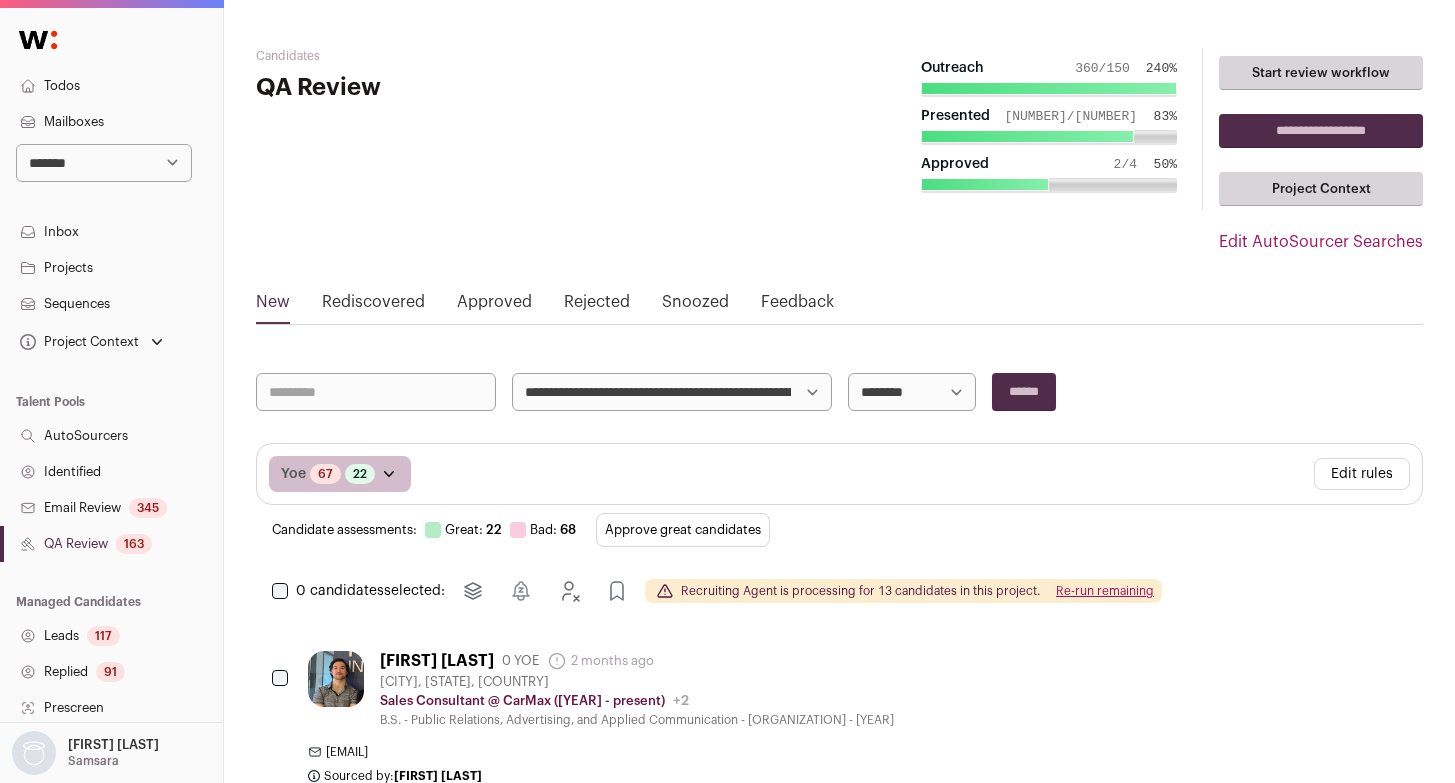 click on "QA Review
163" at bounding box center (111, 544) 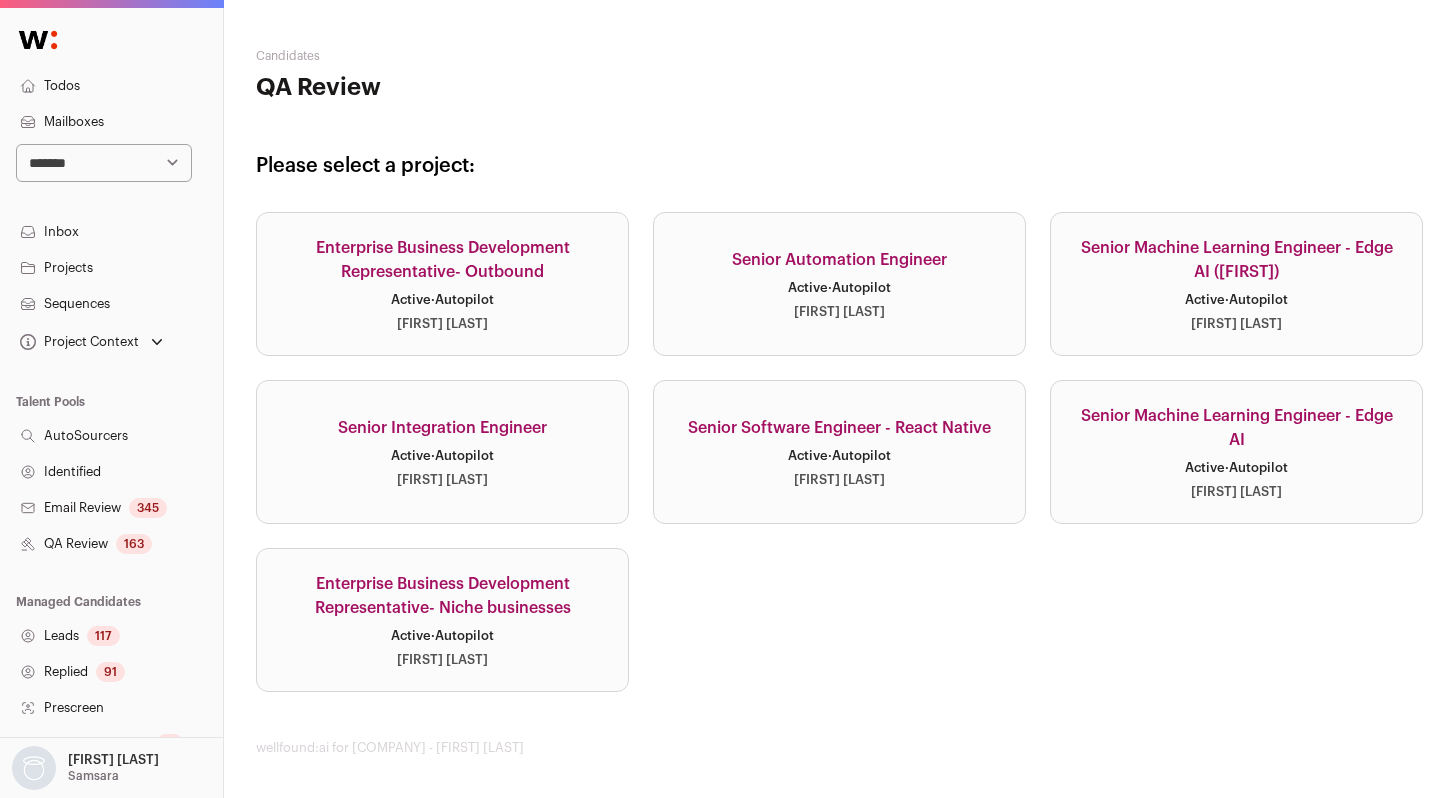 click on "Senior Software Engineer - React Native" at bounding box center [839, 428] 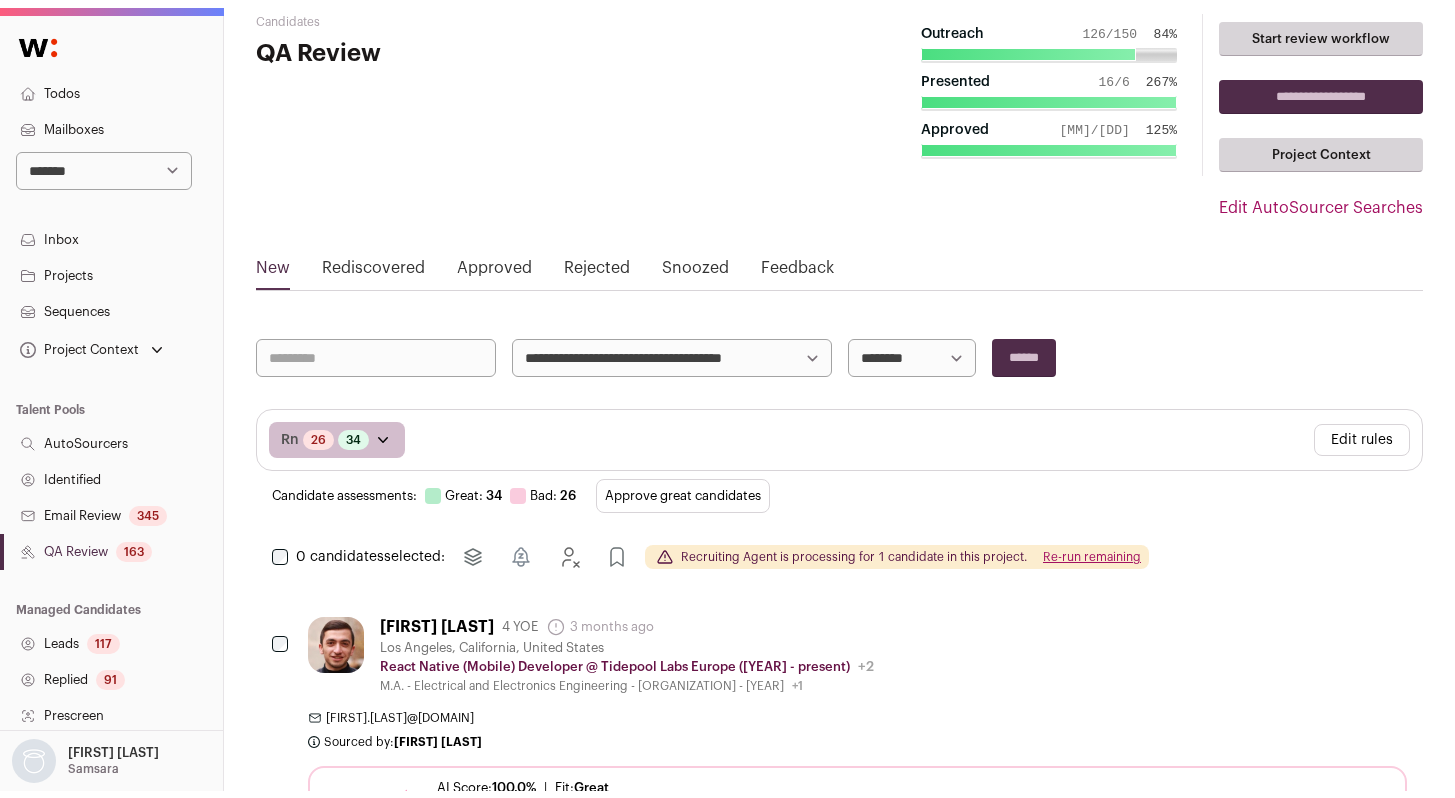 scroll, scrollTop: 0, scrollLeft: 0, axis: both 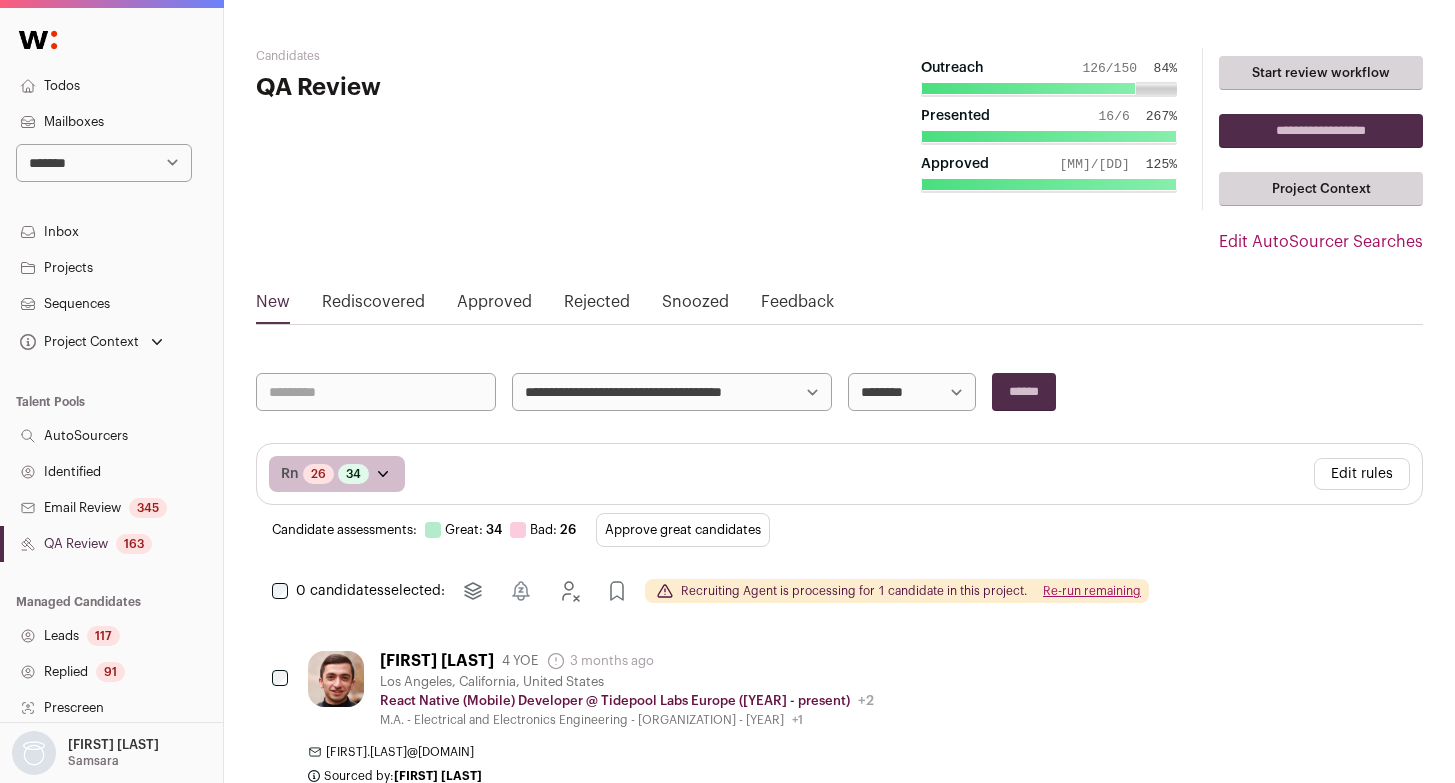 click on "**********" at bounding box center (104, 163) 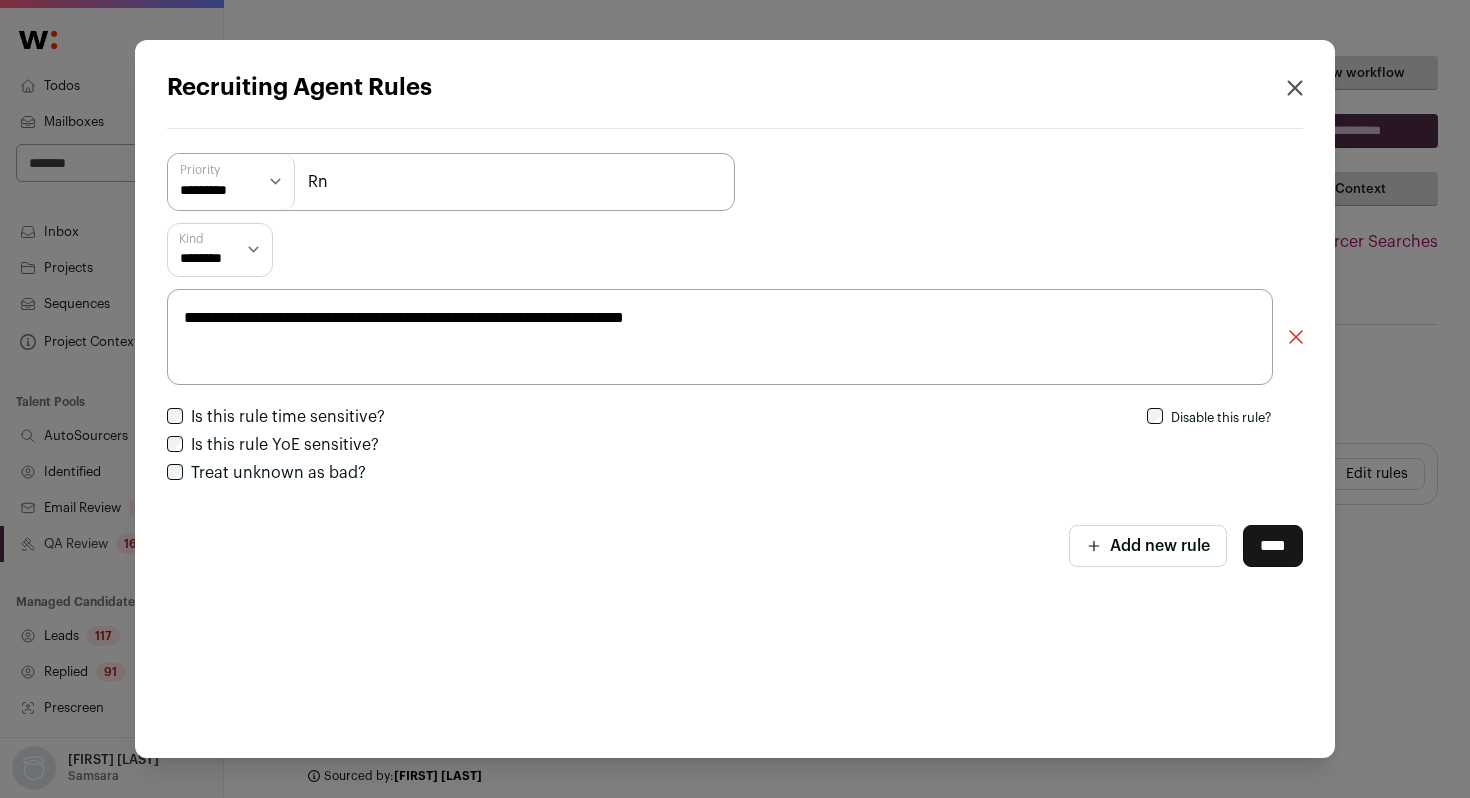 click on "**********" at bounding box center (735, 399) 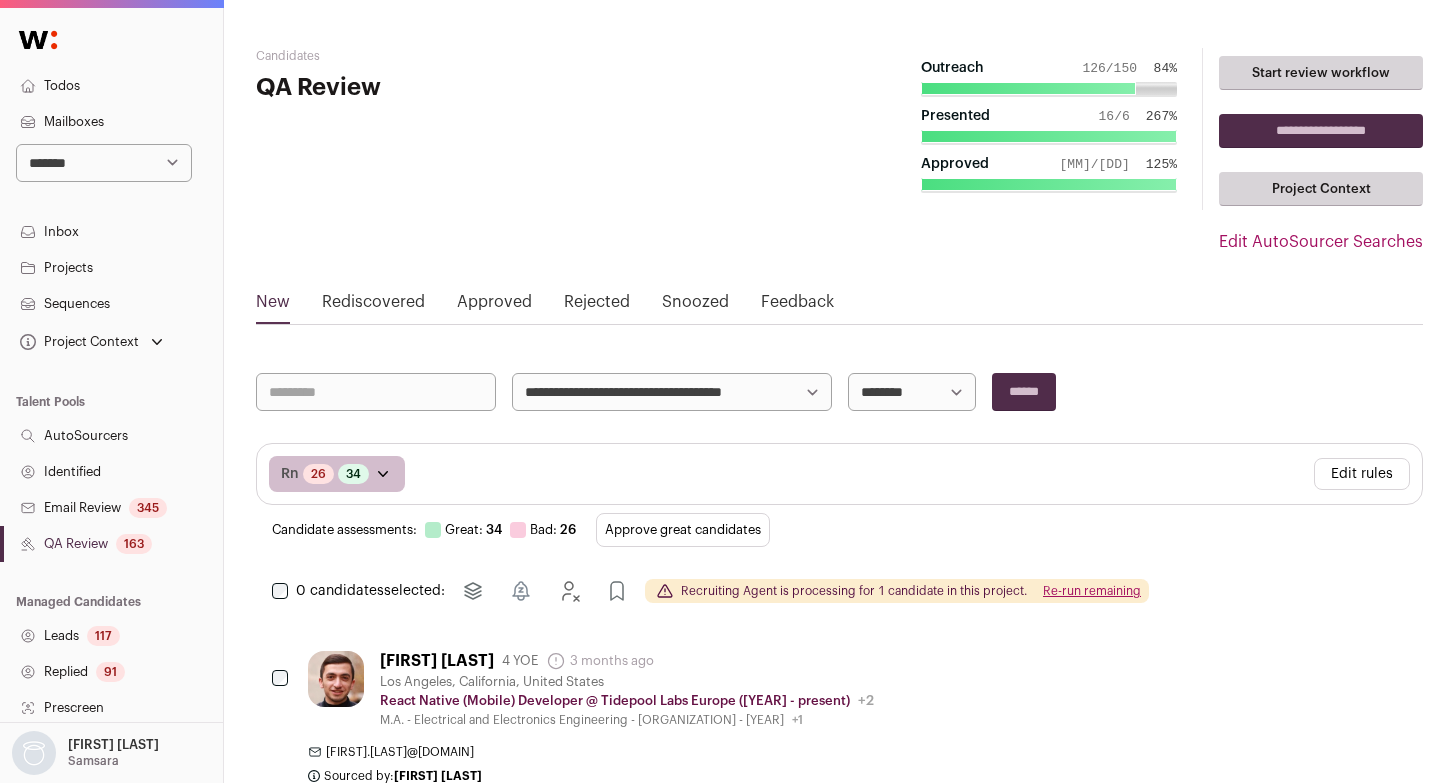 click on "Identified" at bounding box center (111, 472) 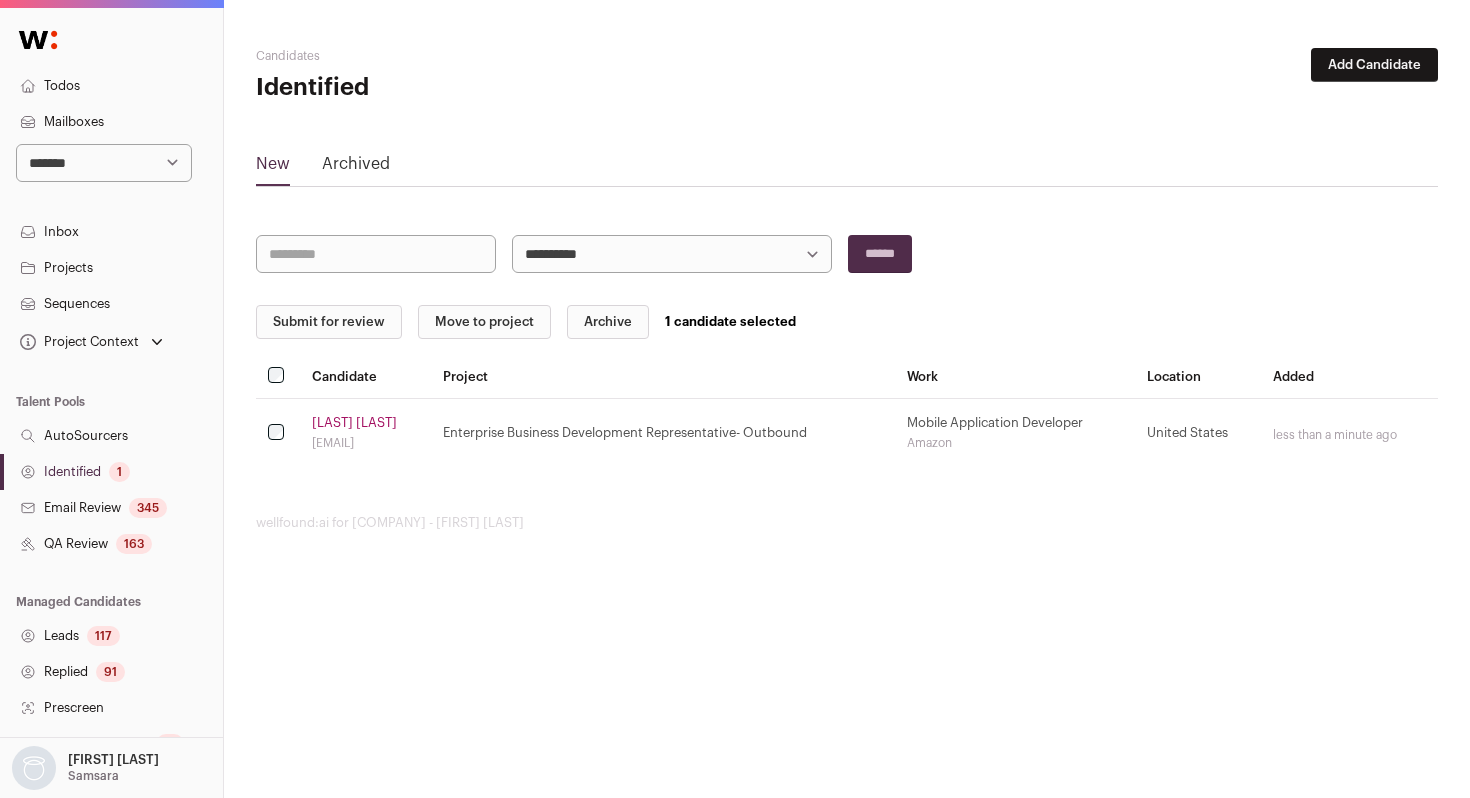 click on "**********" at bounding box center (672, 254) 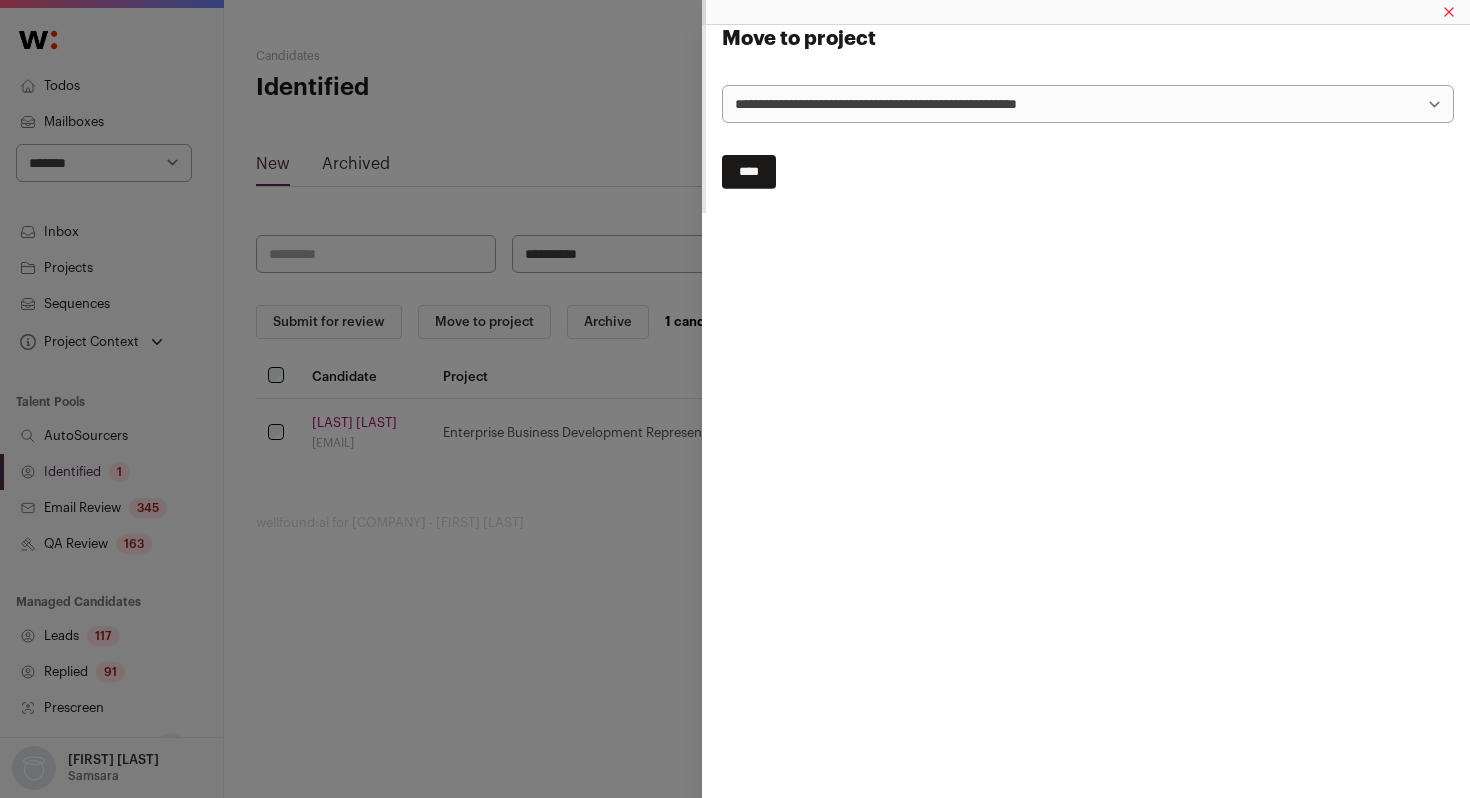 click on "**********" at bounding box center [1088, 104] 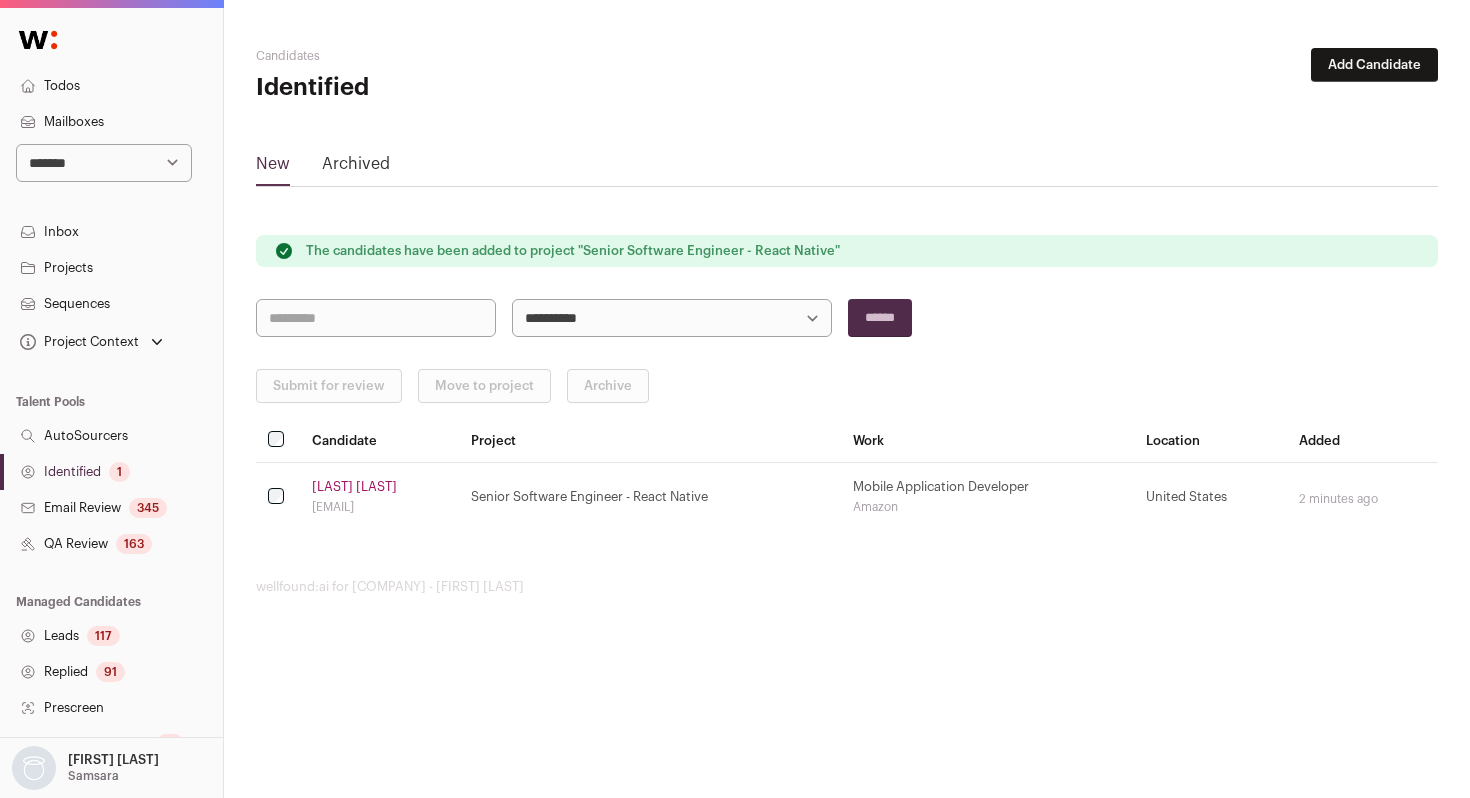 click on "Email Review
[NUMBER]" at bounding box center (111, 508) 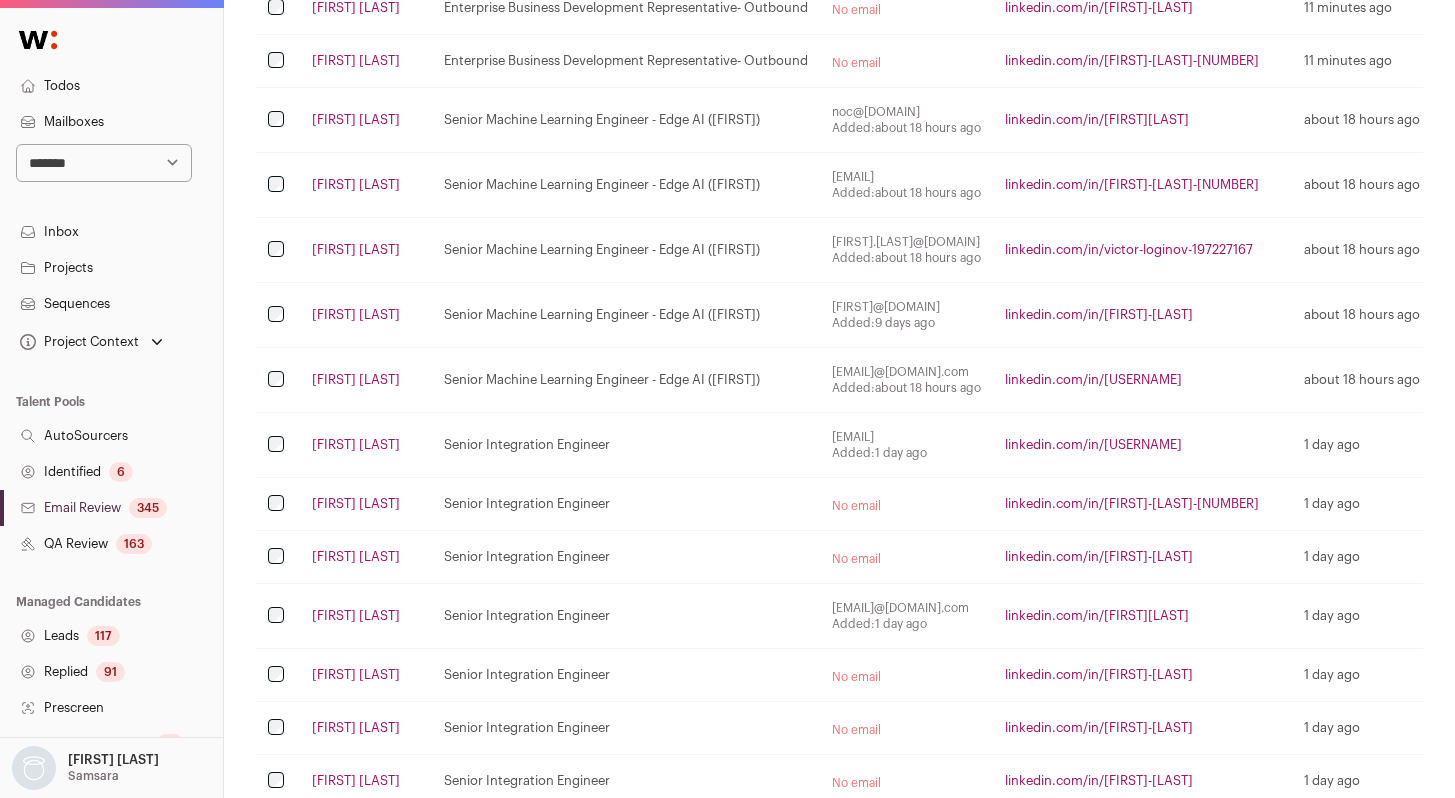 scroll, scrollTop: 338, scrollLeft: 0, axis: vertical 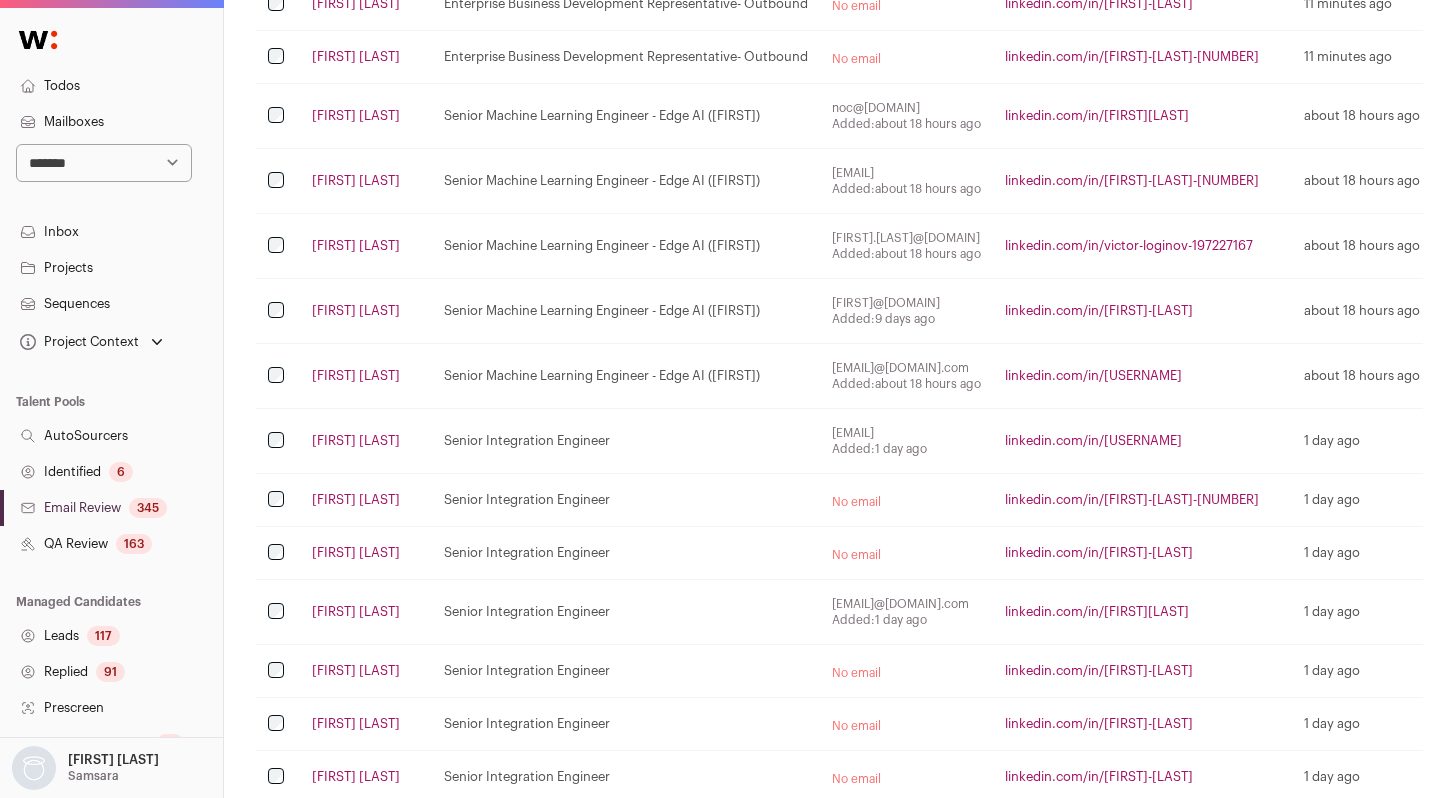 click on "Identified
6" at bounding box center (111, 472) 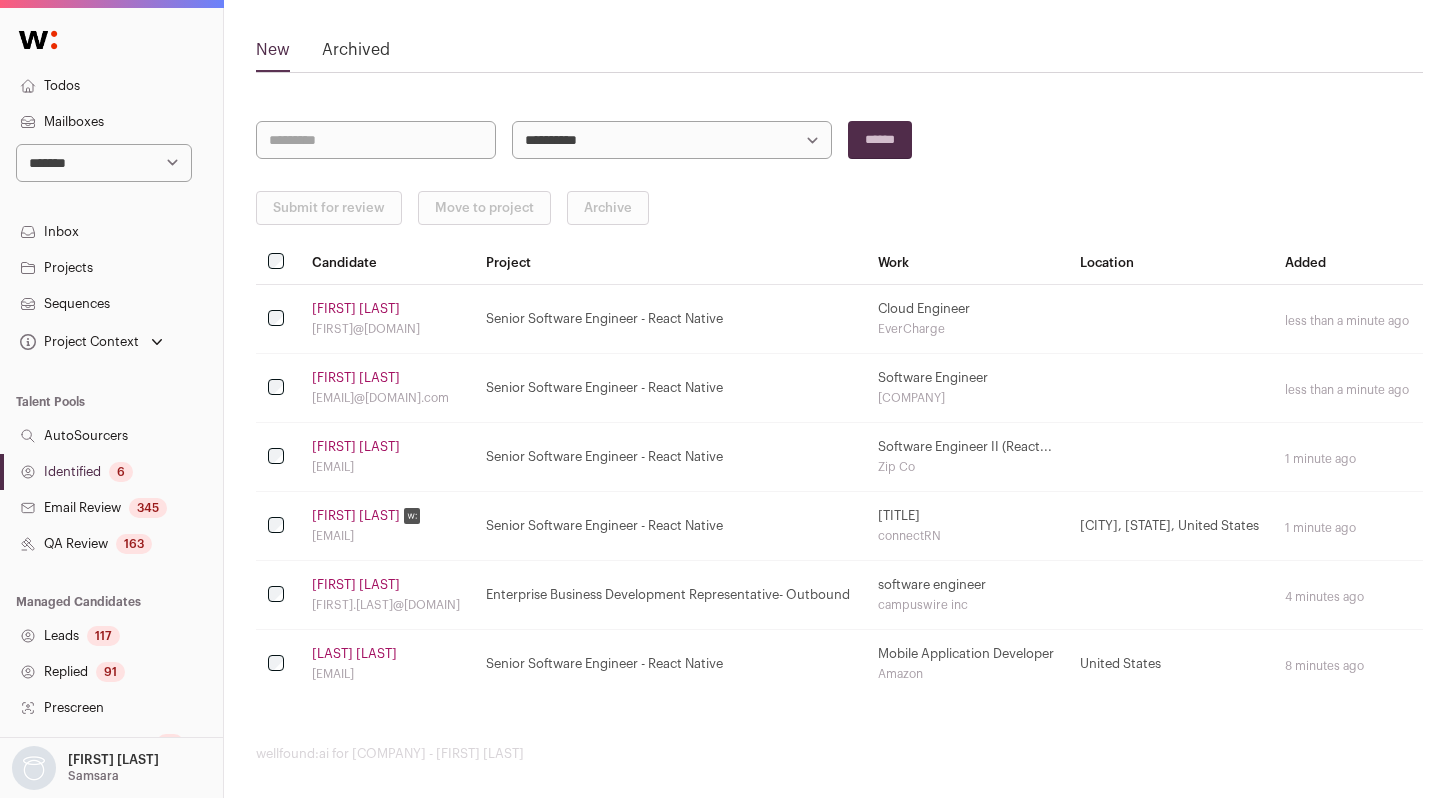 scroll, scrollTop: 141, scrollLeft: 0, axis: vertical 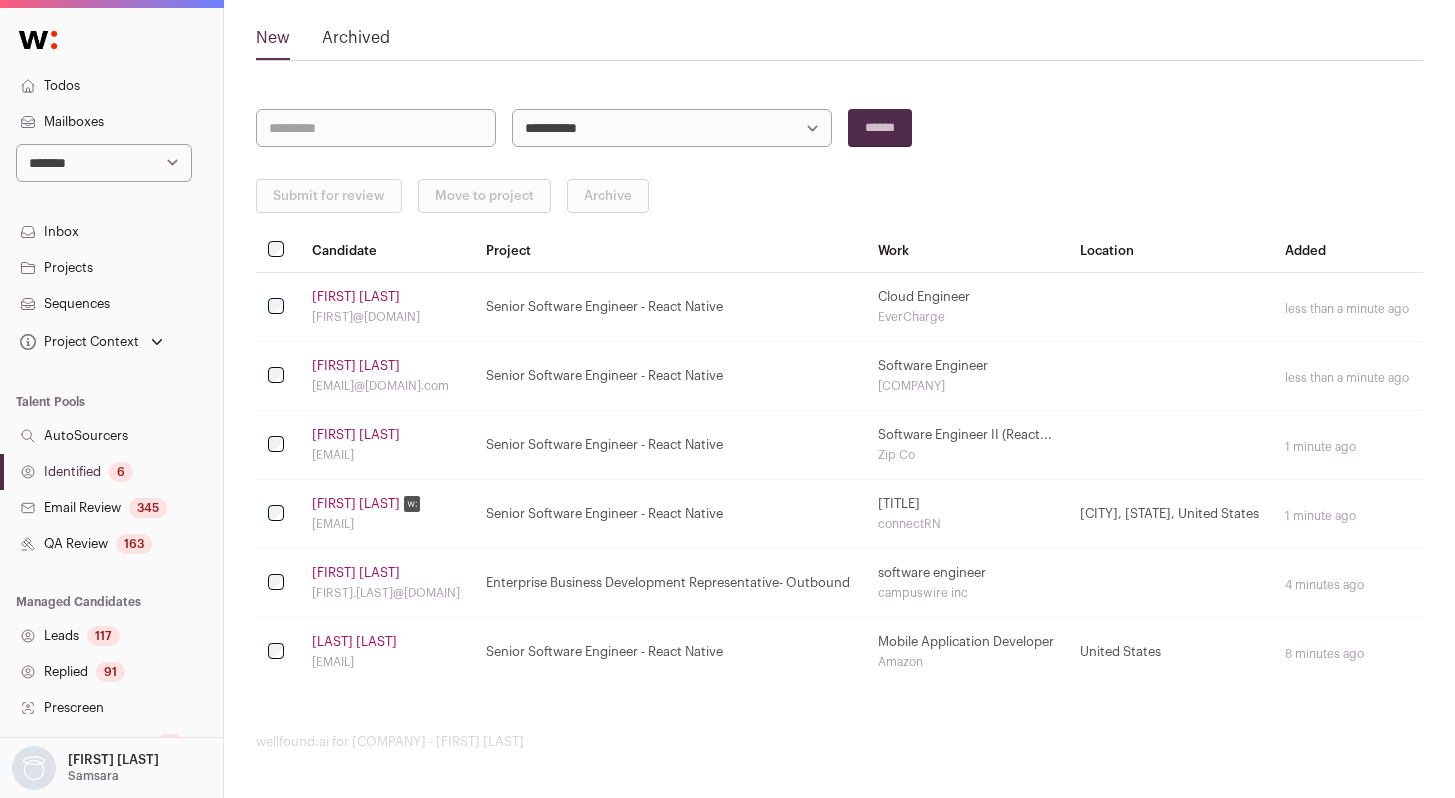 click on "Identified
6" at bounding box center [111, 472] 